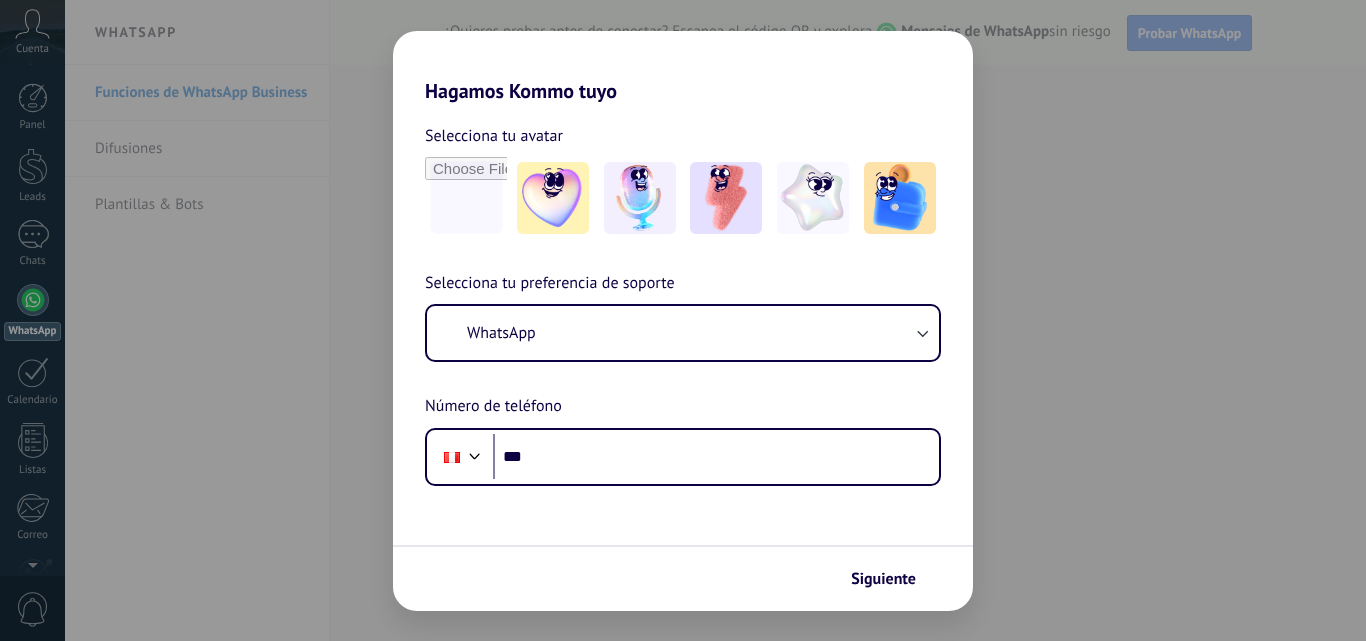 scroll, scrollTop: 0, scrollLeft: 0, axis: both 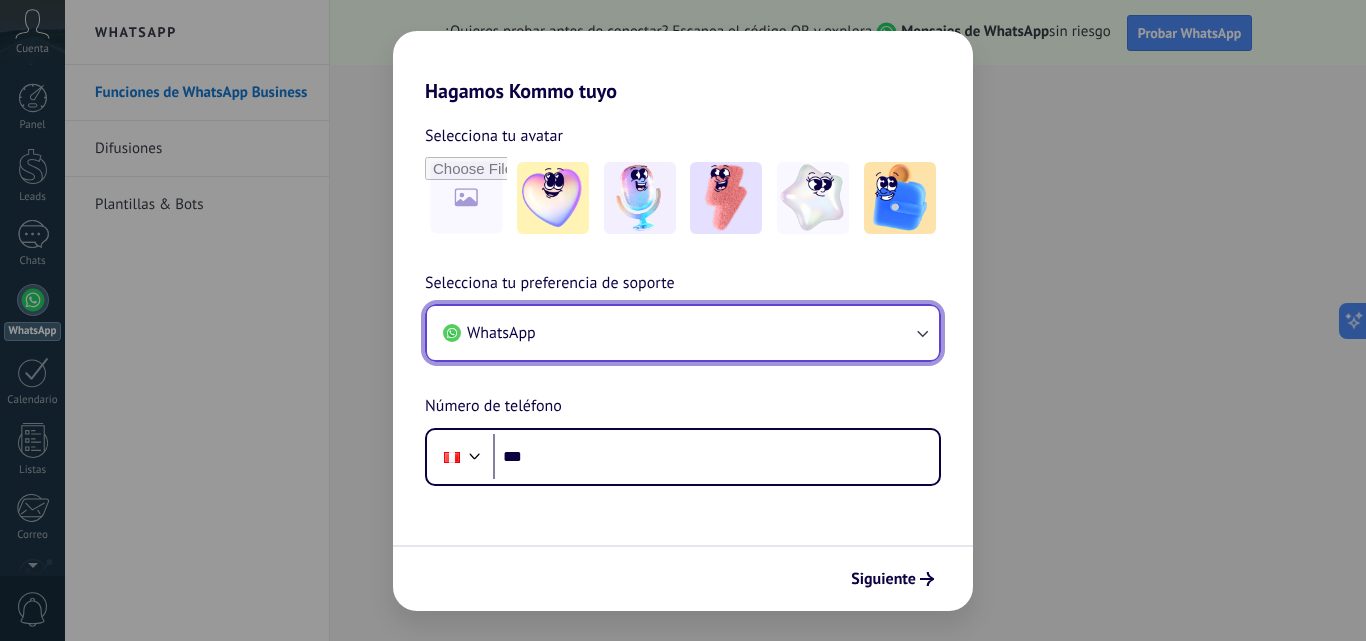 click at bounding box center [922, 334] 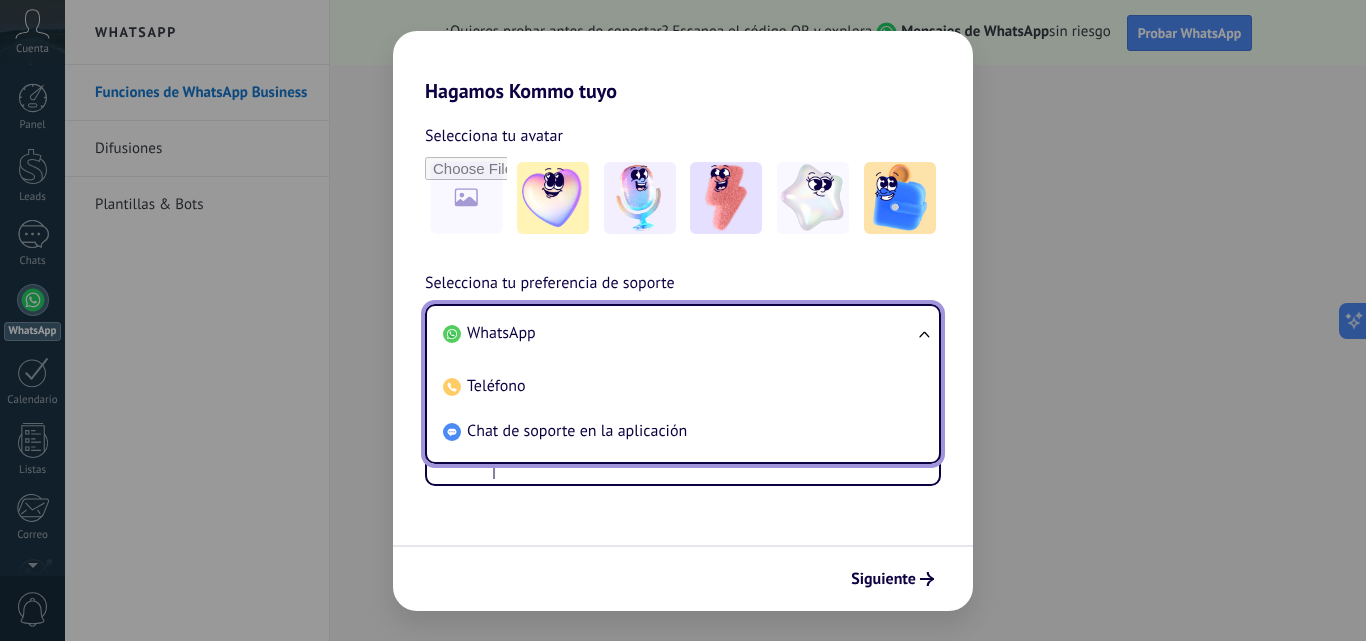 click on "WhatsApp" at bounding box center [501, 333] 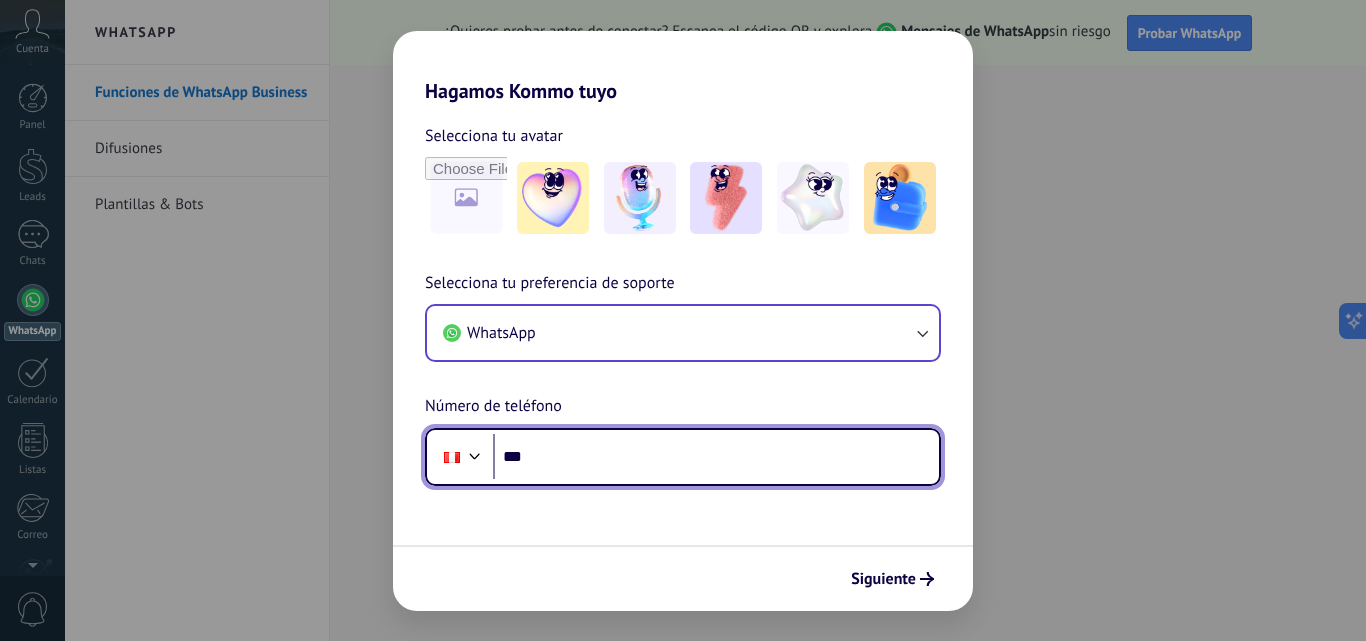 click on "***" at bounding box center [716, 457] 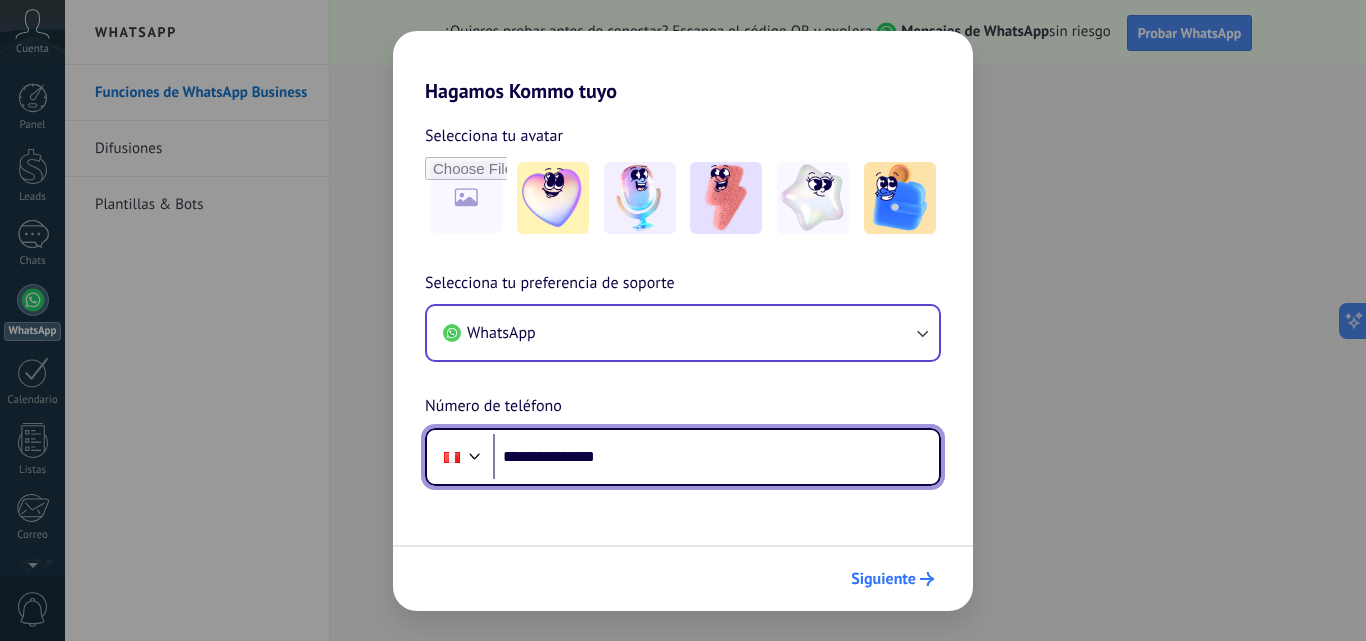 type on "**********" 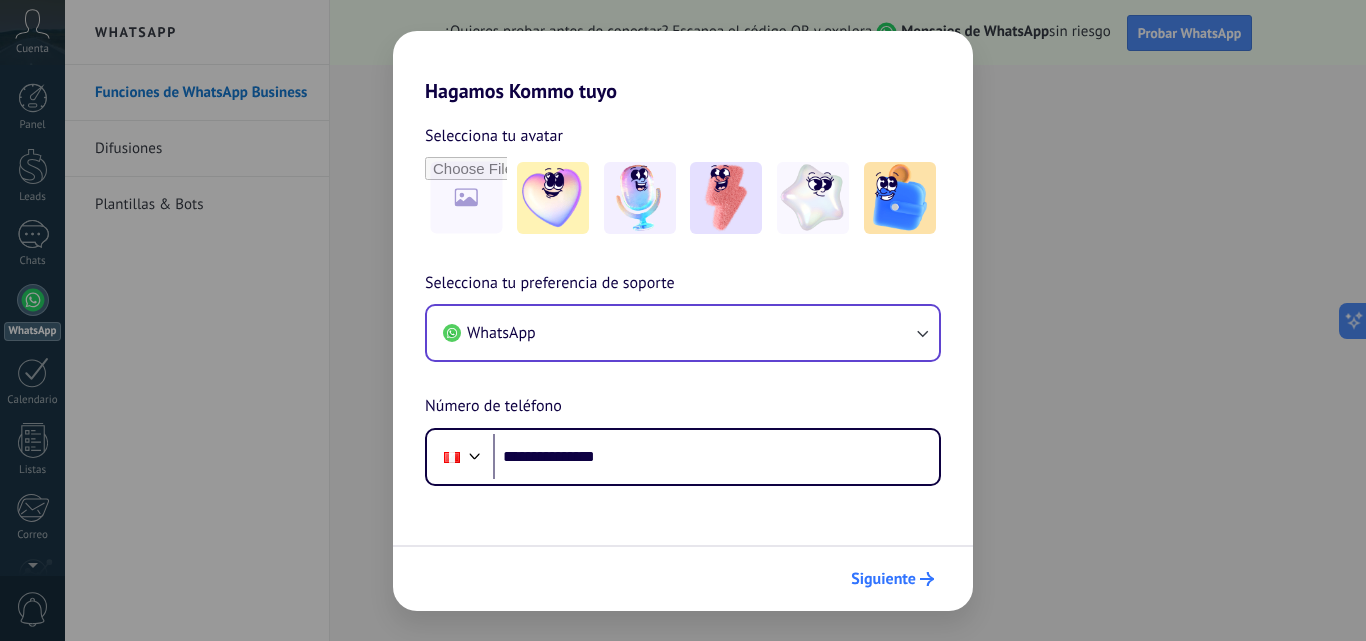 click on "Siguiente" at bounding box center (883, 579) 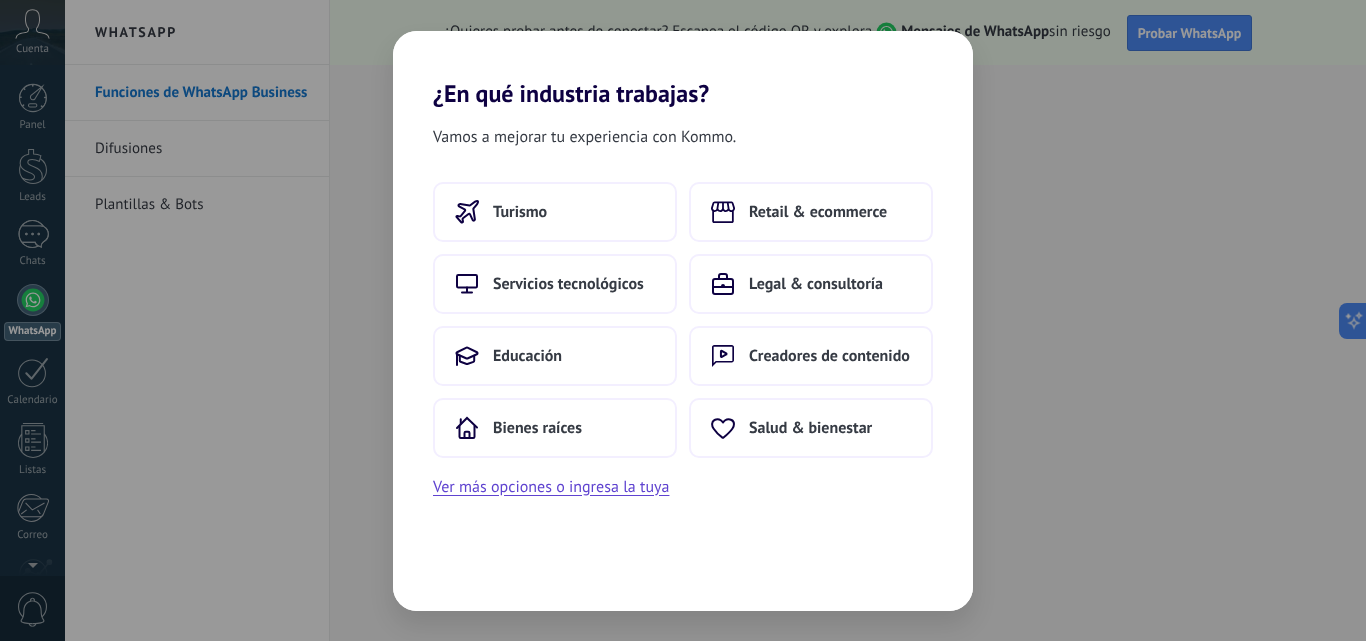 scroll, scrollTop: 0, scrollLeft: 0, axis: both 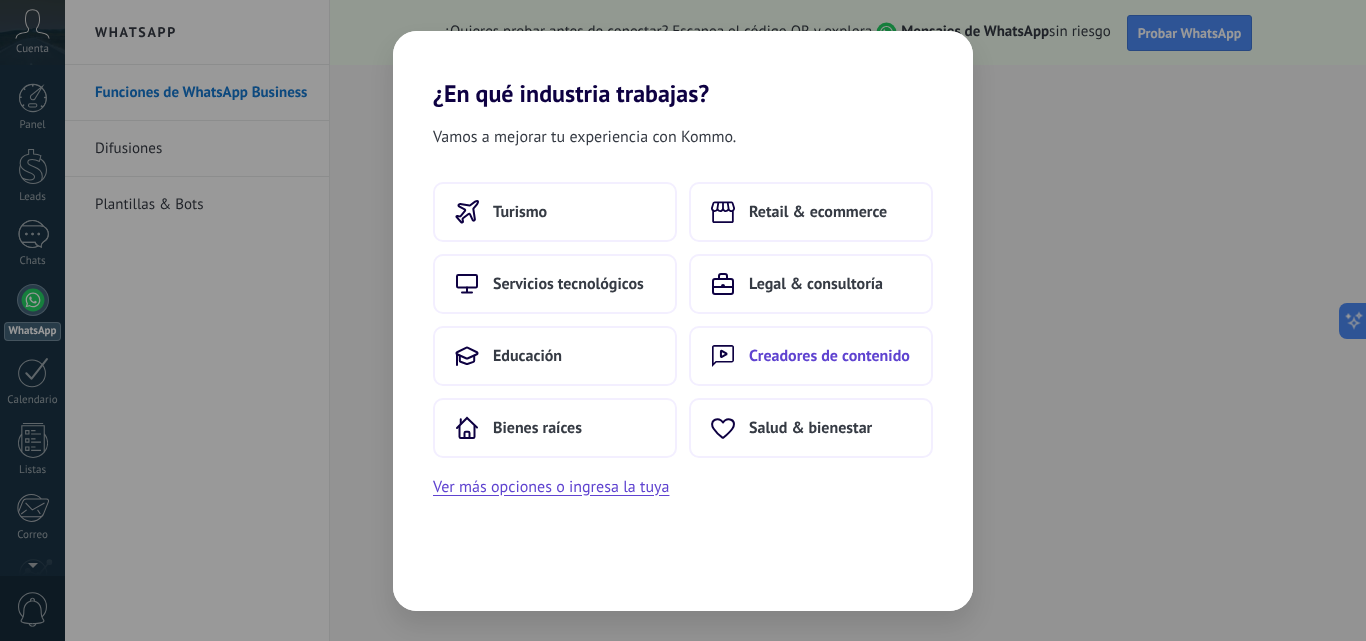 click on "Creadores de contenido" at bounding box center (520, 212) 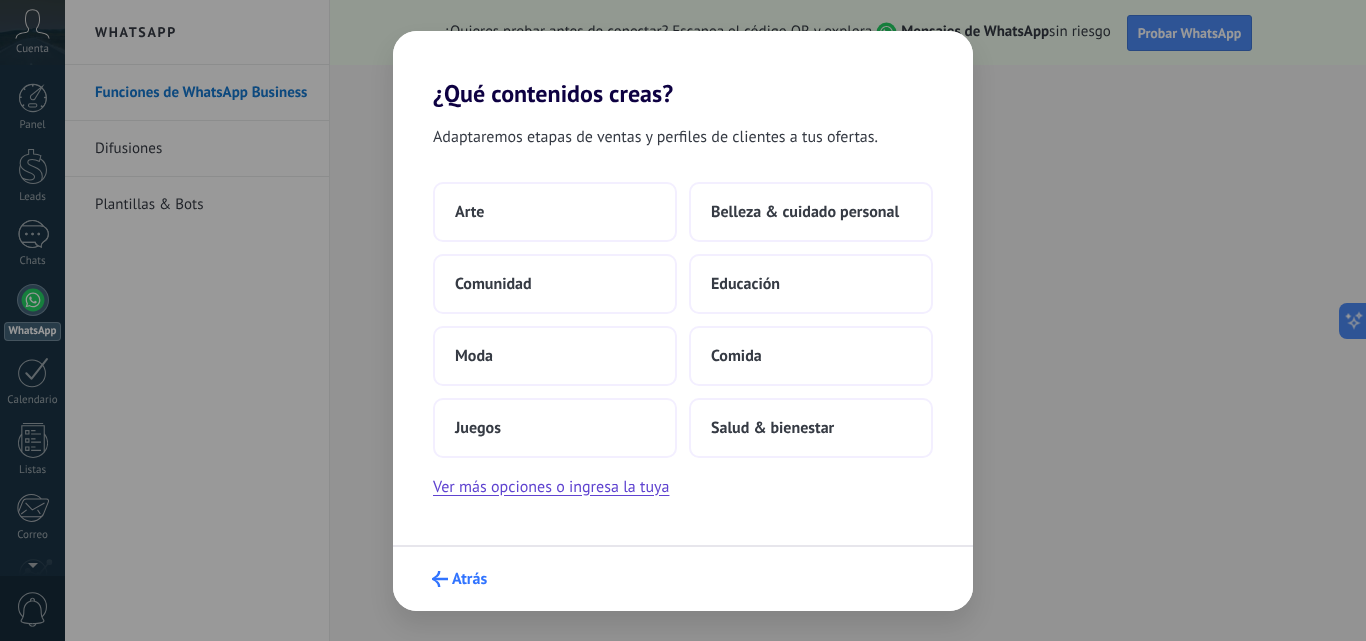 click on "Atrás" at bounding box center (469, 579) 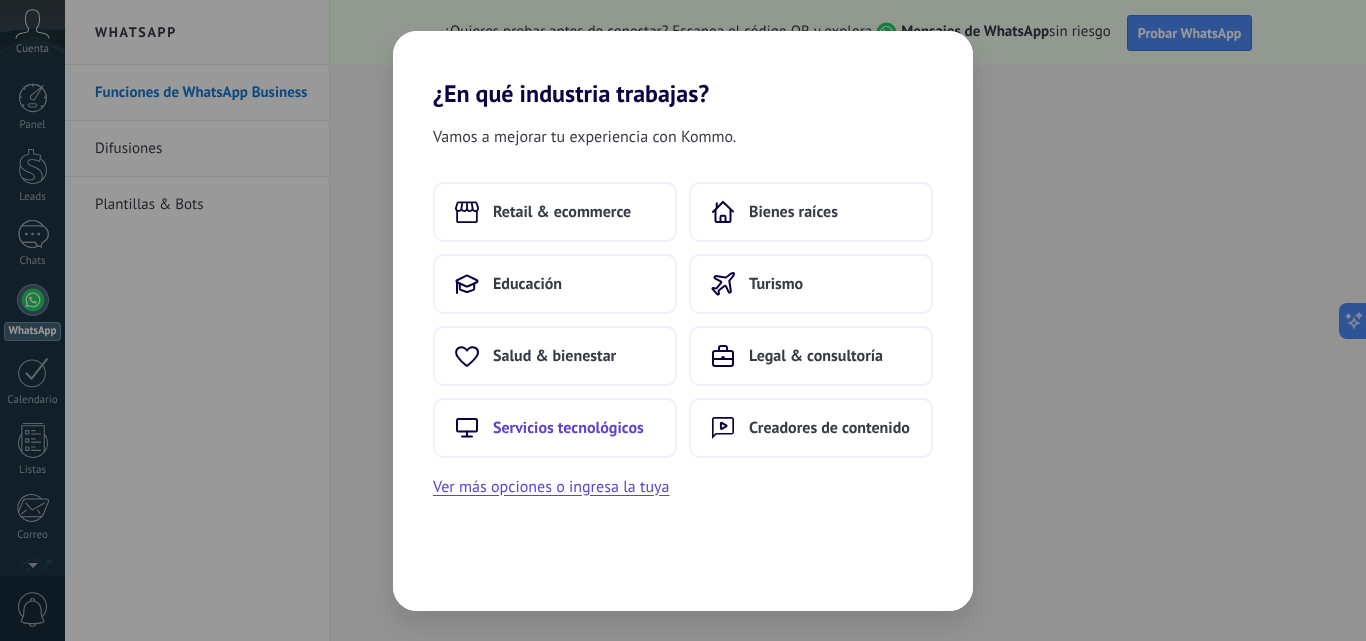 click on "Servicios tecnológicos" at bounding box center (562, 212) 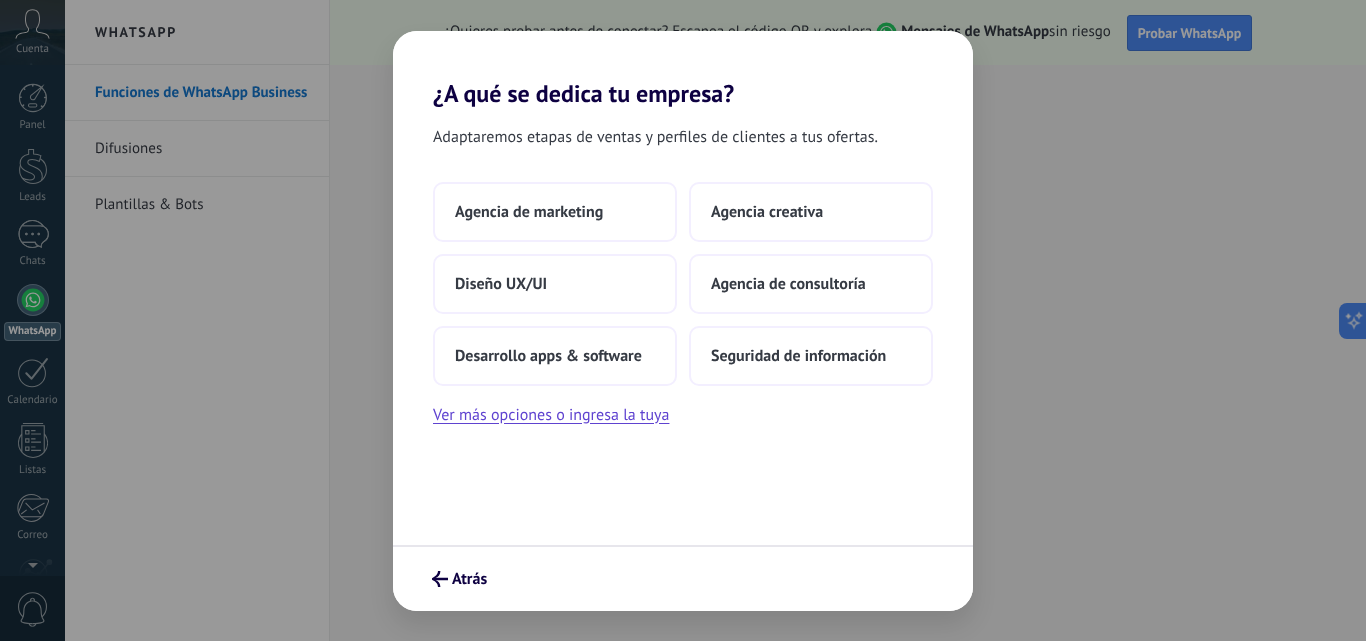 click on "Adaptaremos etapas de ventas y perfiles de clientes a tus ofertas. Agencia de marketing Agencia creativa Diseño UX/UI Agencia de consultoría Desarrollo apps & software Seguridad de información Ver más opciones o ingresa la tuya" at bounding box center [683, 326] 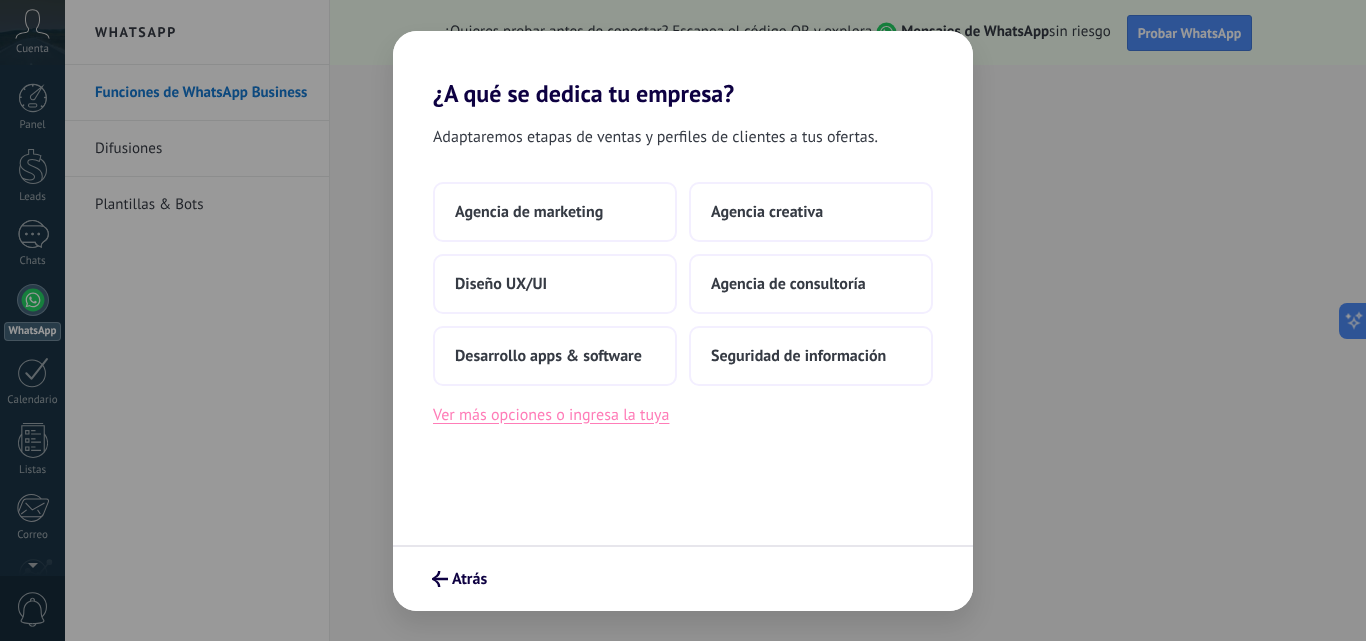 click on "Ver más opciones o ingresa la tuya" at bounding box center (551, 415) 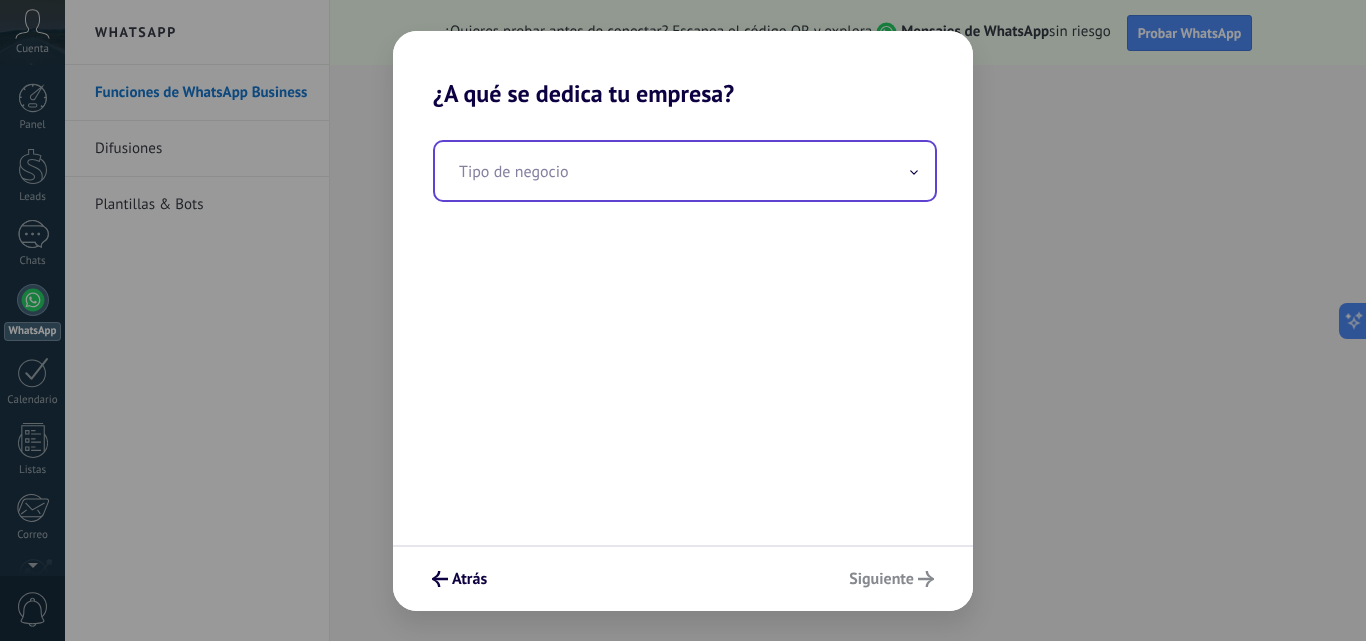 click at bounding box center (685, 171) 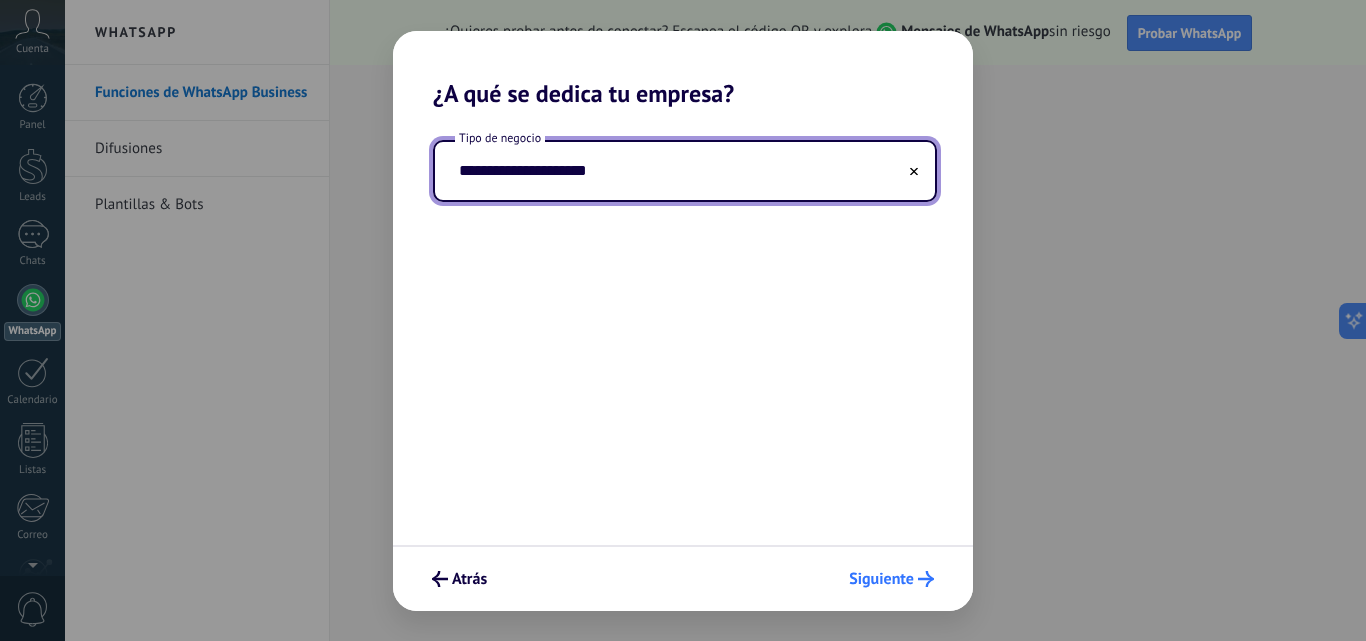 type on "**********" 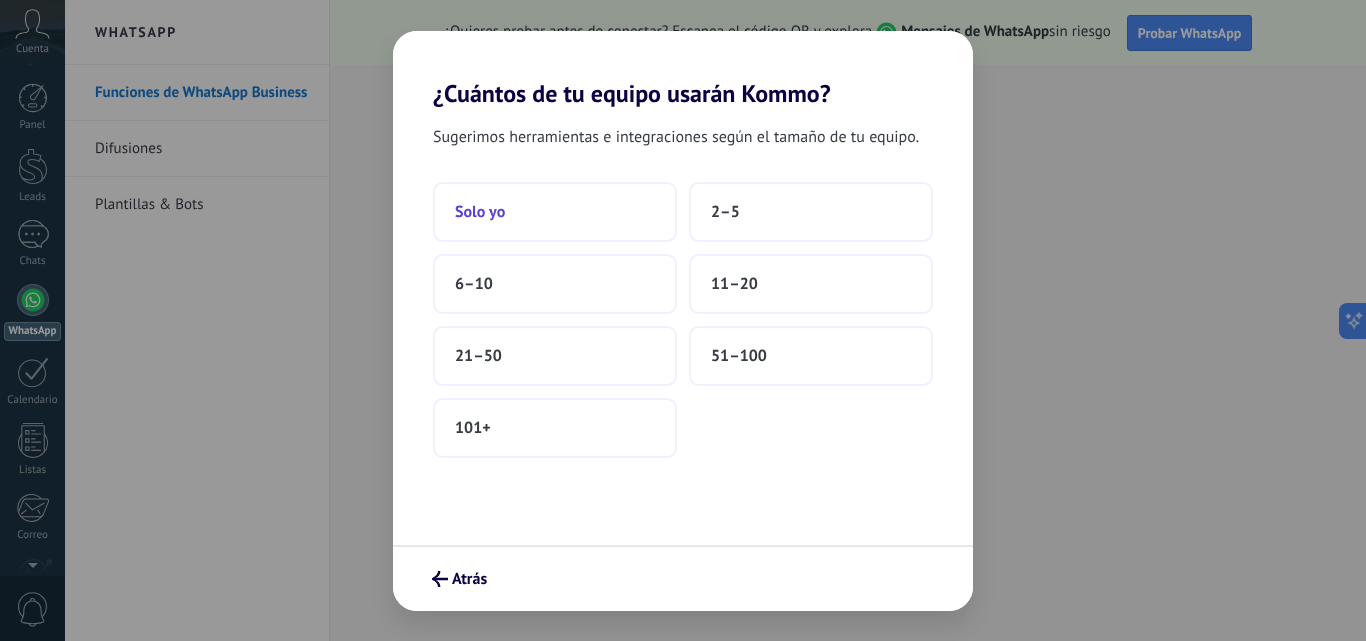 click on "Solo yo" at bounding box center [555, 212] 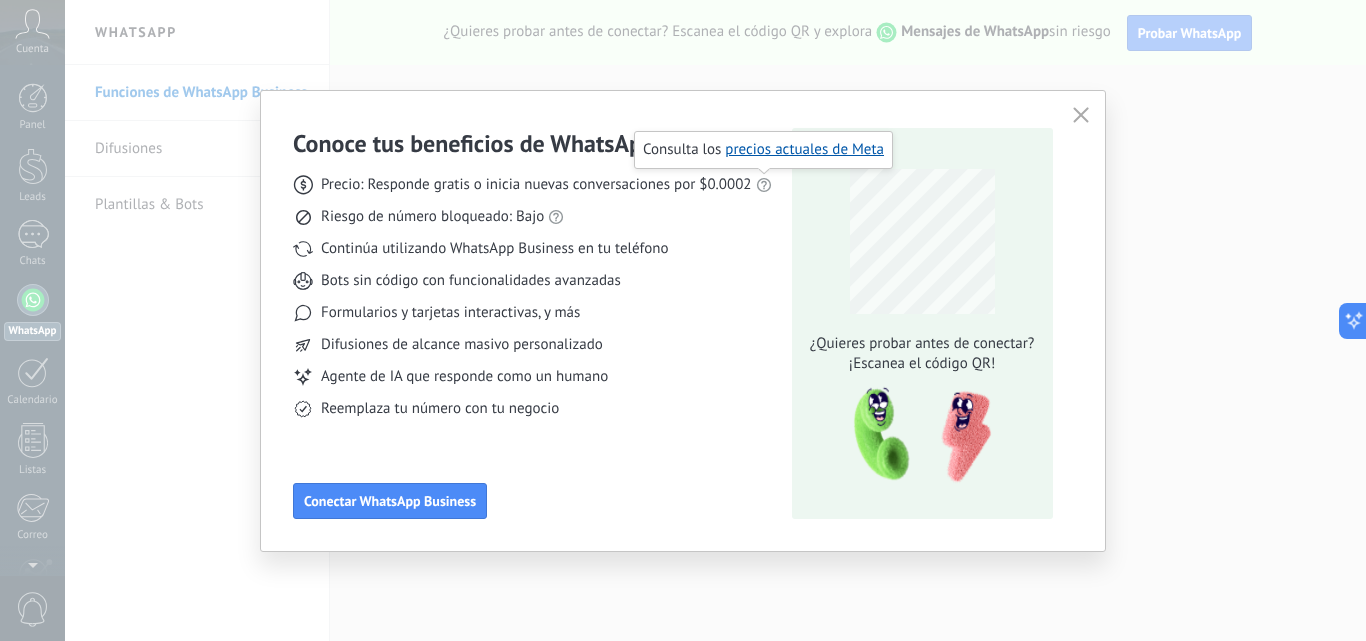 click at bounding box center [763, 185] 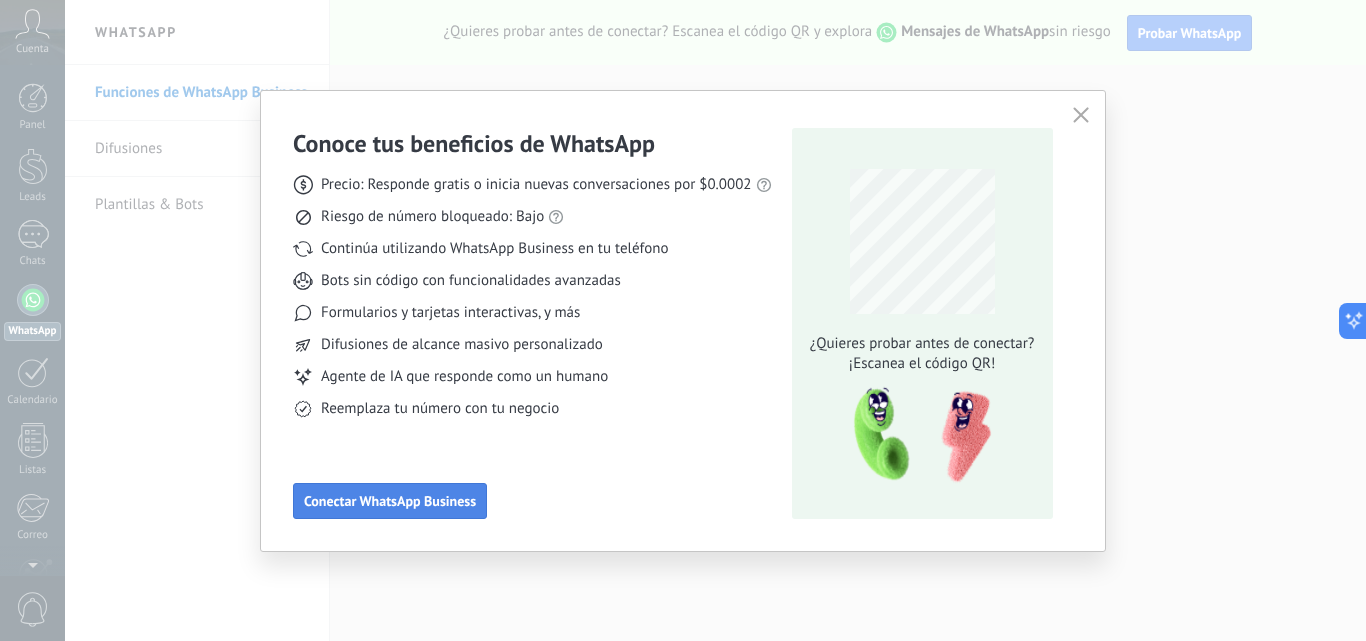 click on "Conectar WhatsApp Business" at bounding box center (390, 501) 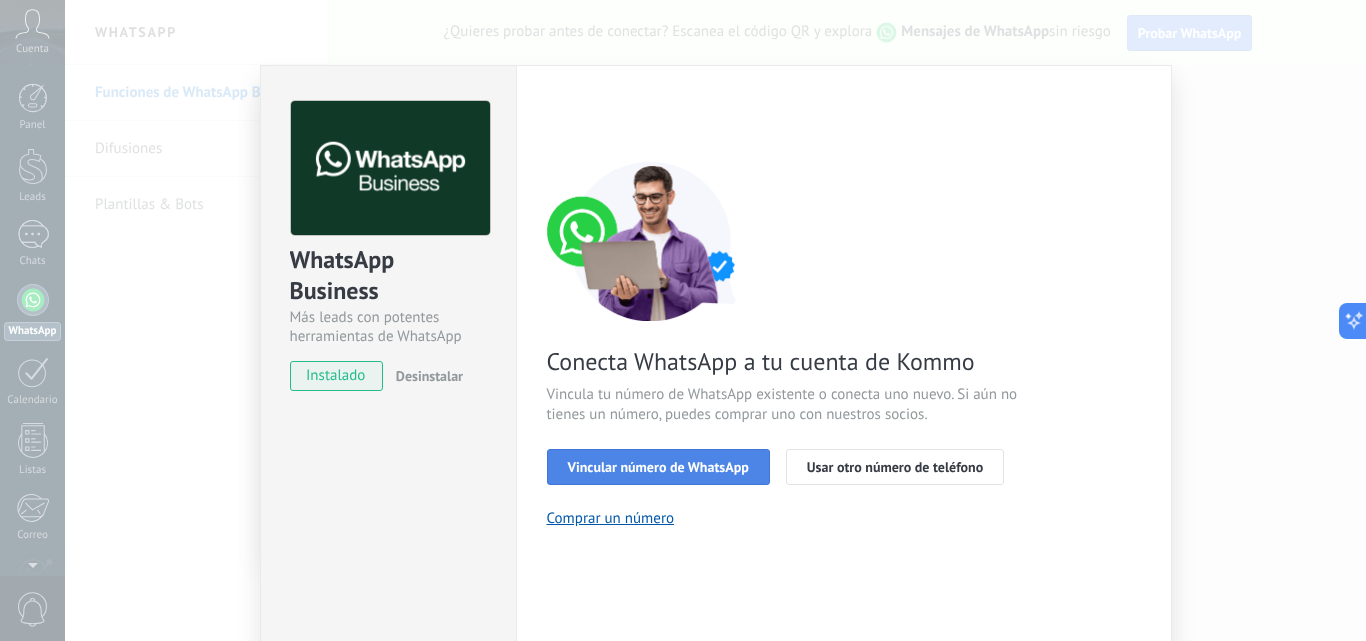 click on "Vincular número de WhatsApp" at bounding box center (658, 467) 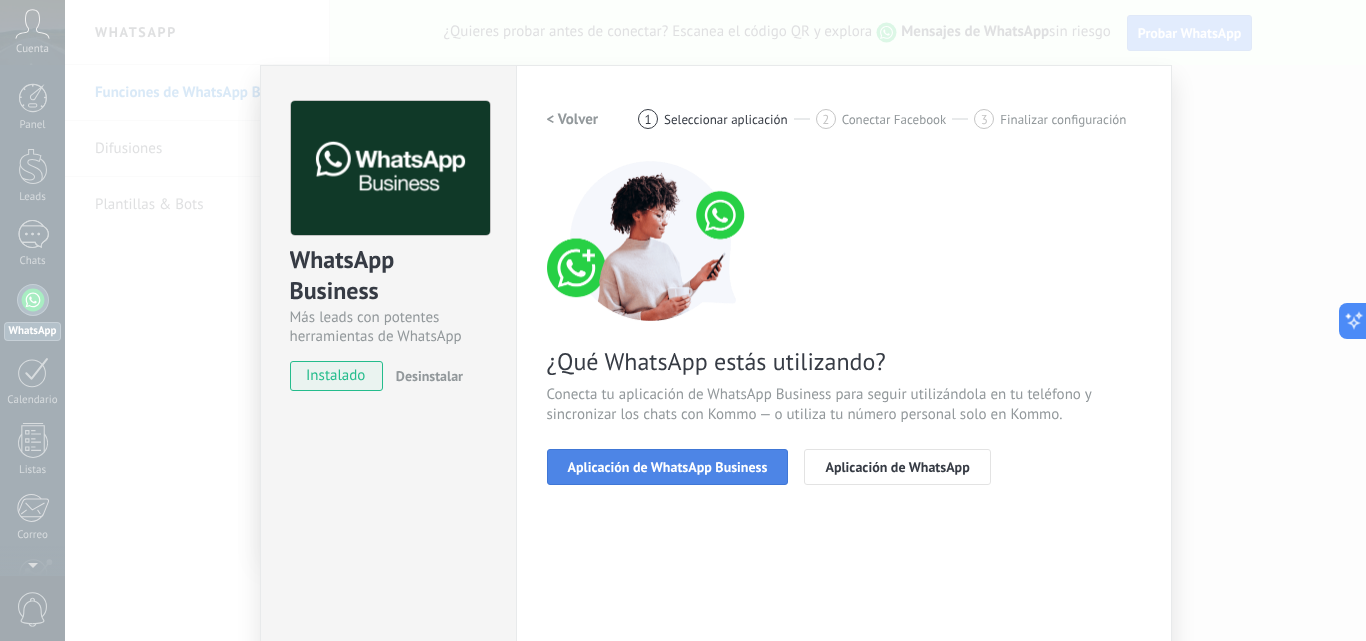 click on "Aplicación de WhatsApp Business" at bounding box center [668, 467] 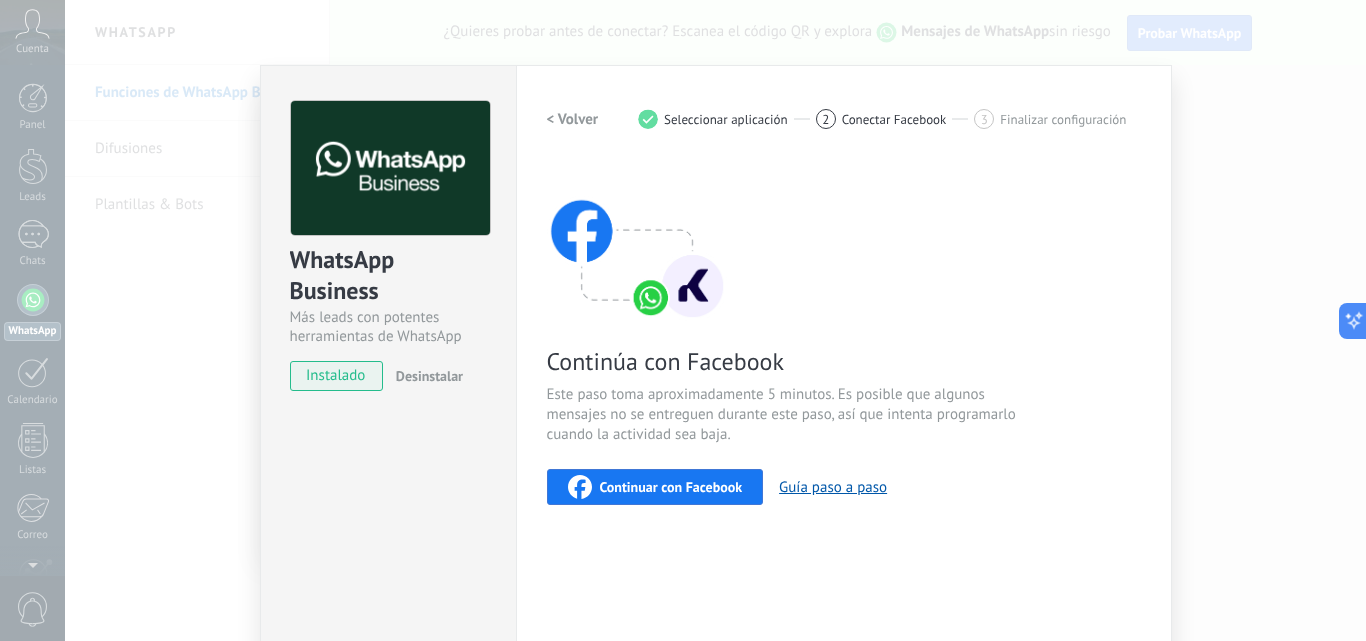 click on "< Volver 1 Seleccionar aplicación 2 Conectar Facebook   3 Finalizar configuración Continúa con Facebook Este paso toma aproximadamente 5 minutos. Es posible que algunos mensajes no se entreguen durante este paso, así que intenta programarlo cuando la actividad sea baja. Continuar con Facebook Guía paso a paso ¿Necesitas ayuda?" at bounding box center [844, 410] 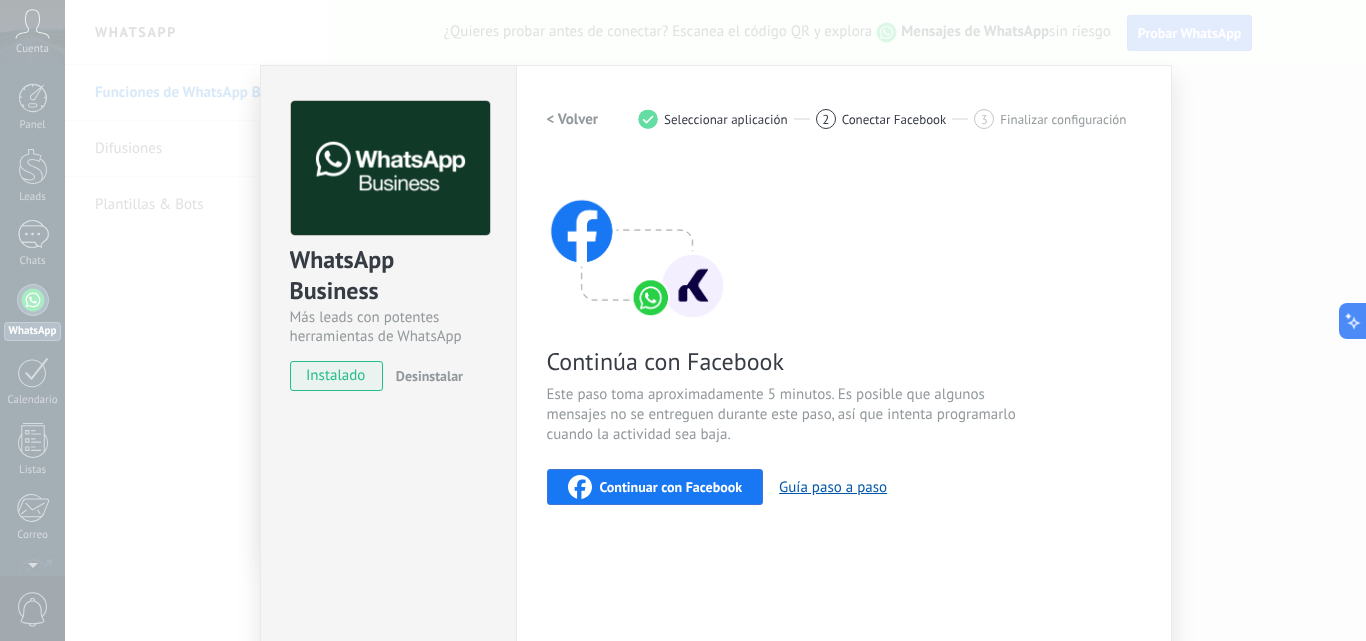 click on "Continuar con Facebook" at bounding box center (655, 487) 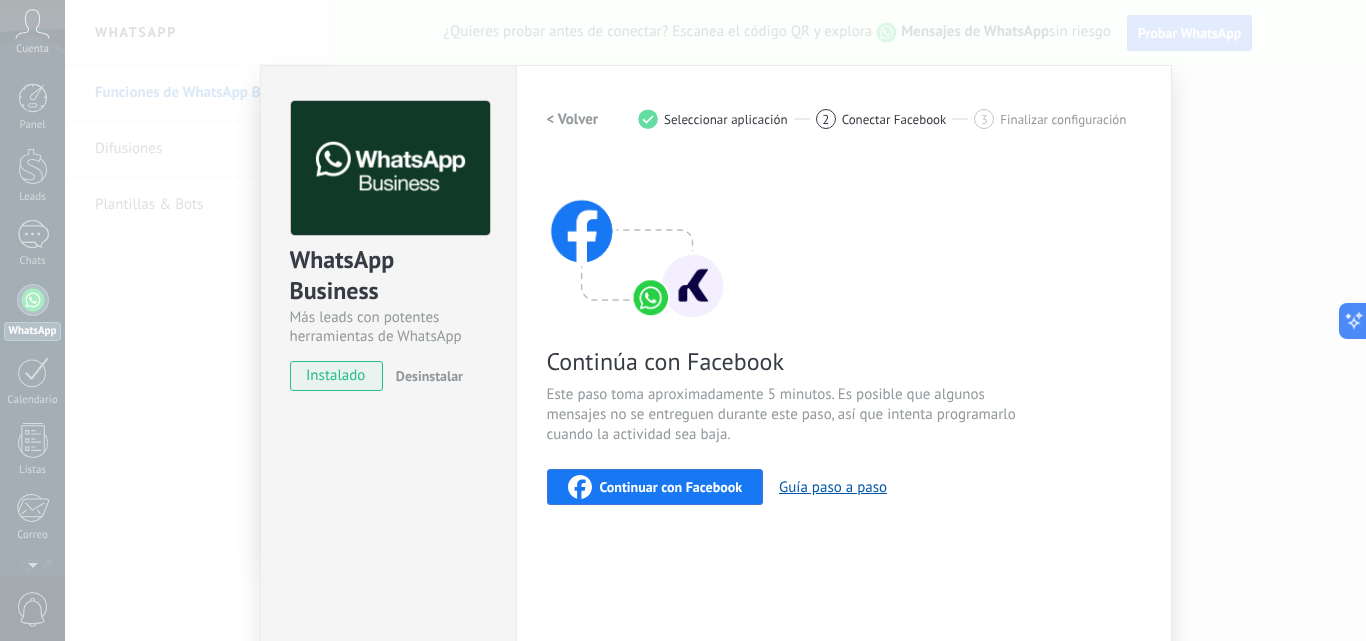 click on "Configuraciones Autorizaciones This tab logs the users who have granted integration access to this account. If you want to to remove a user's ability to send requests to the account on behalf of this integration, you can revoke access. If access is revoked from all users, the integration will stop working. This app is installed, but no one has given it access yet. WhatsApp Cloud API más _:   Guardar  < Volver 1 Seleccionar aplicación 2 Conectar Facebook   3 Finalizar configuración Continúa con Facebook Este paso toma aproximadamente 5 minutos. Es posible que algunos mensajes no se entreguen durante este paso, así que intenta programarlo cuando la actividad sea baja. Continuar con Facebook Guía paso a paso ¿Necesitas ayuda?" at bounding box center [844, 410] 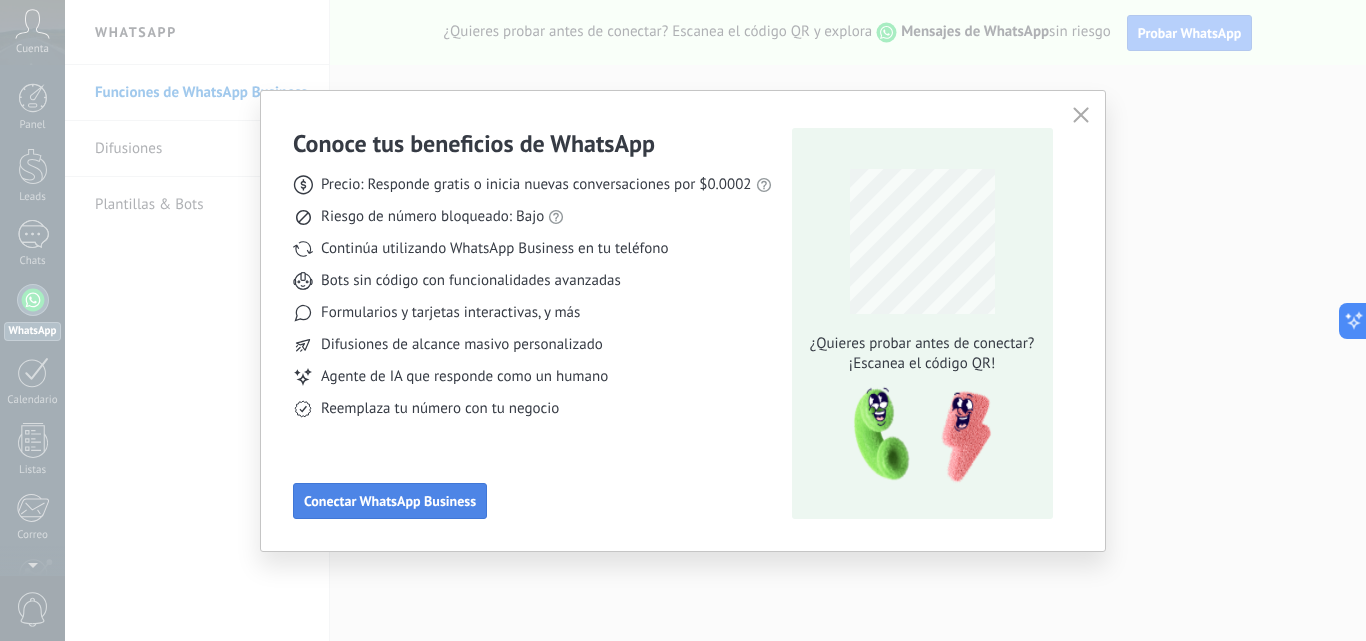 click on "Conectar WhatsApp Business" at bounding box center (390, 501) 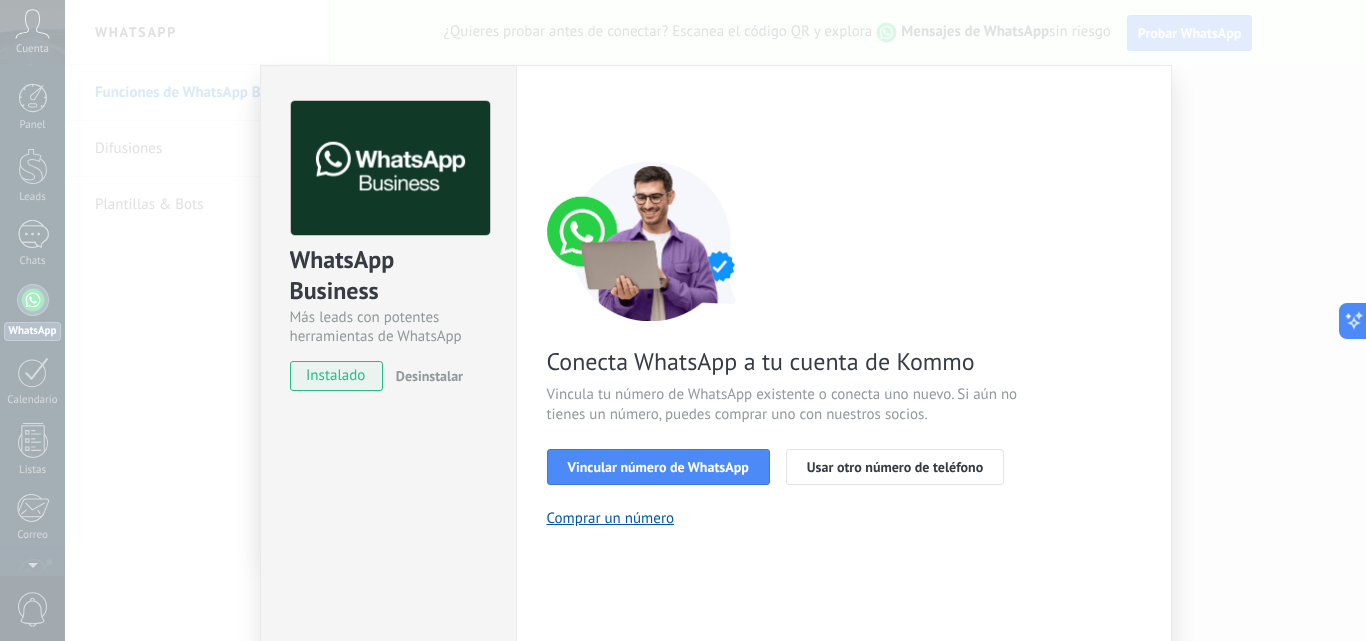 click on "instalado" at bounding box center [336, 376] 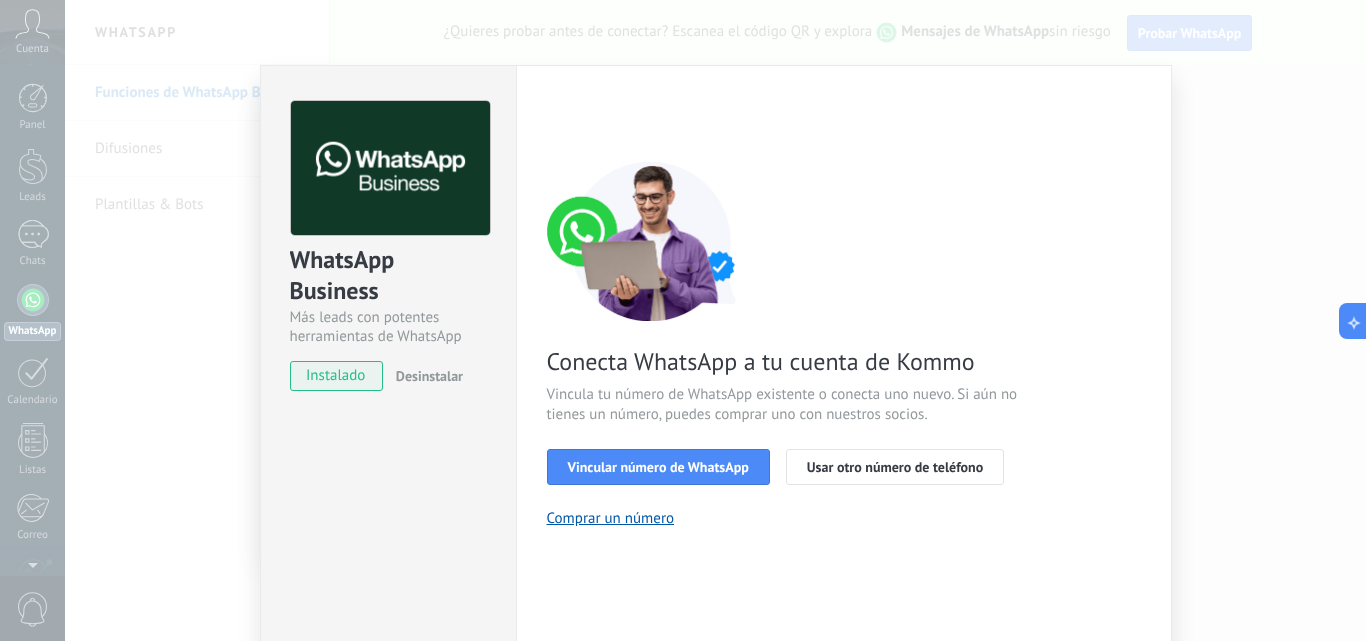 click on "instalado" at bounding box center [336, 376] 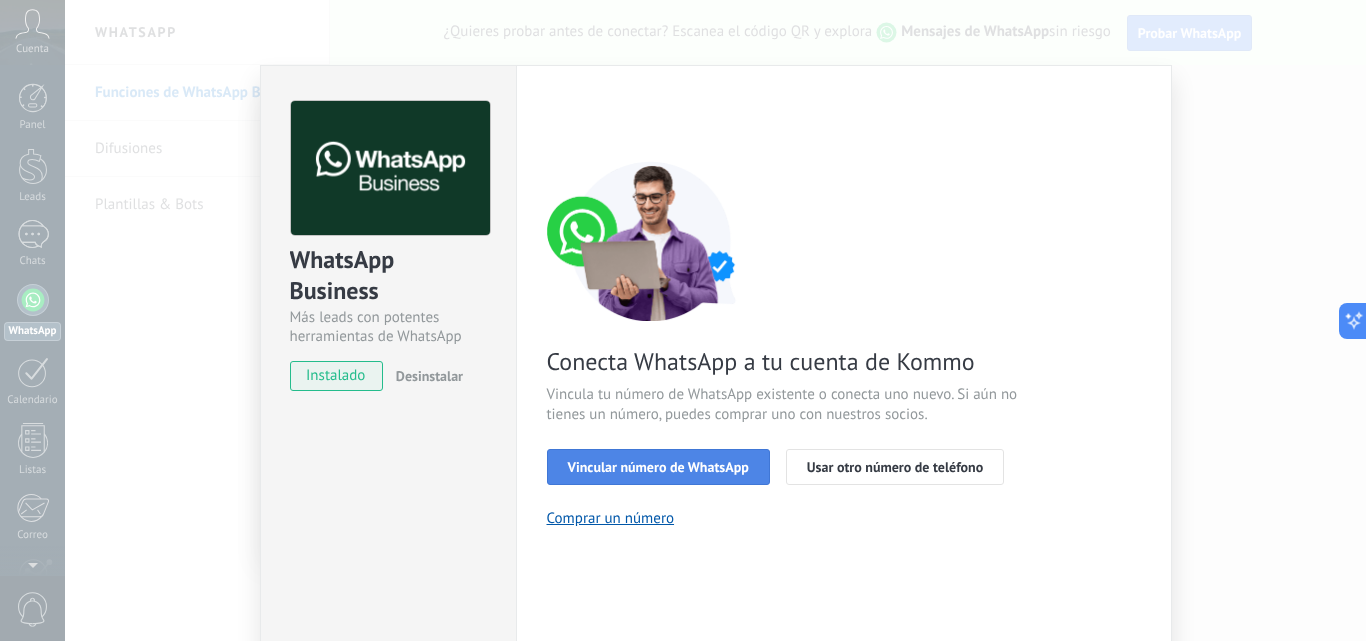 click on "Vincular número de WhatsApp" at bounding box center [658, 467] 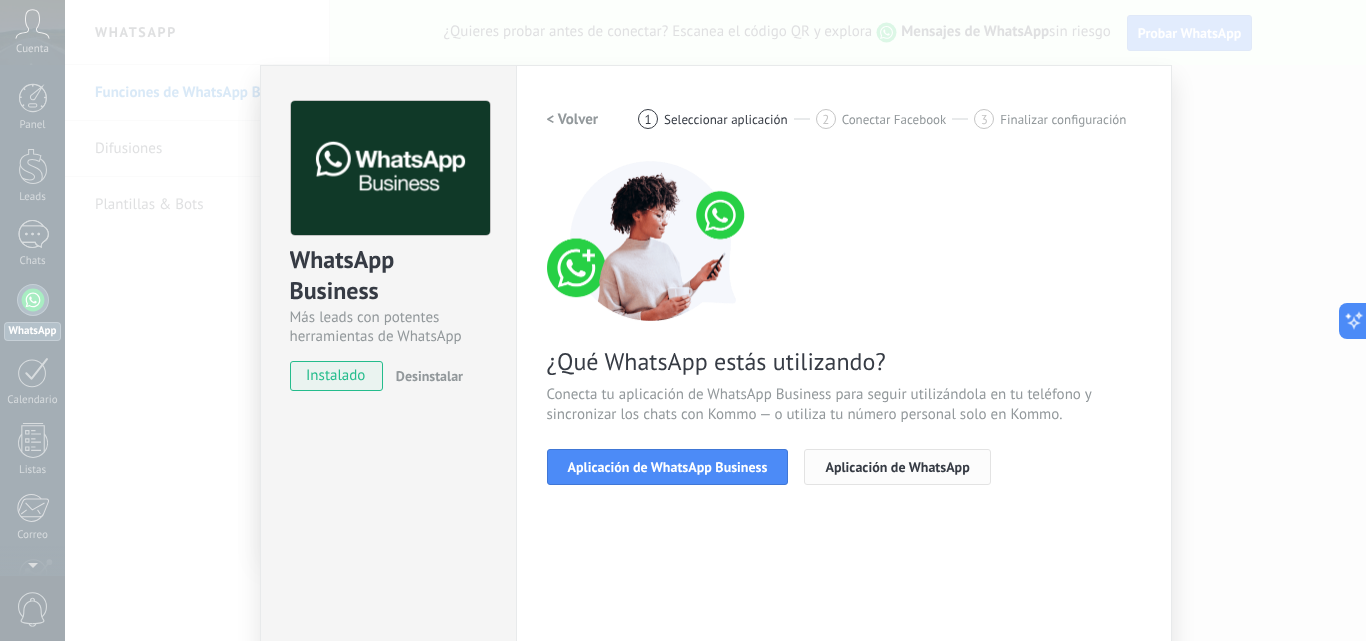 click on "Aplicación de WhatsApp" at bounding box center [897, 467] 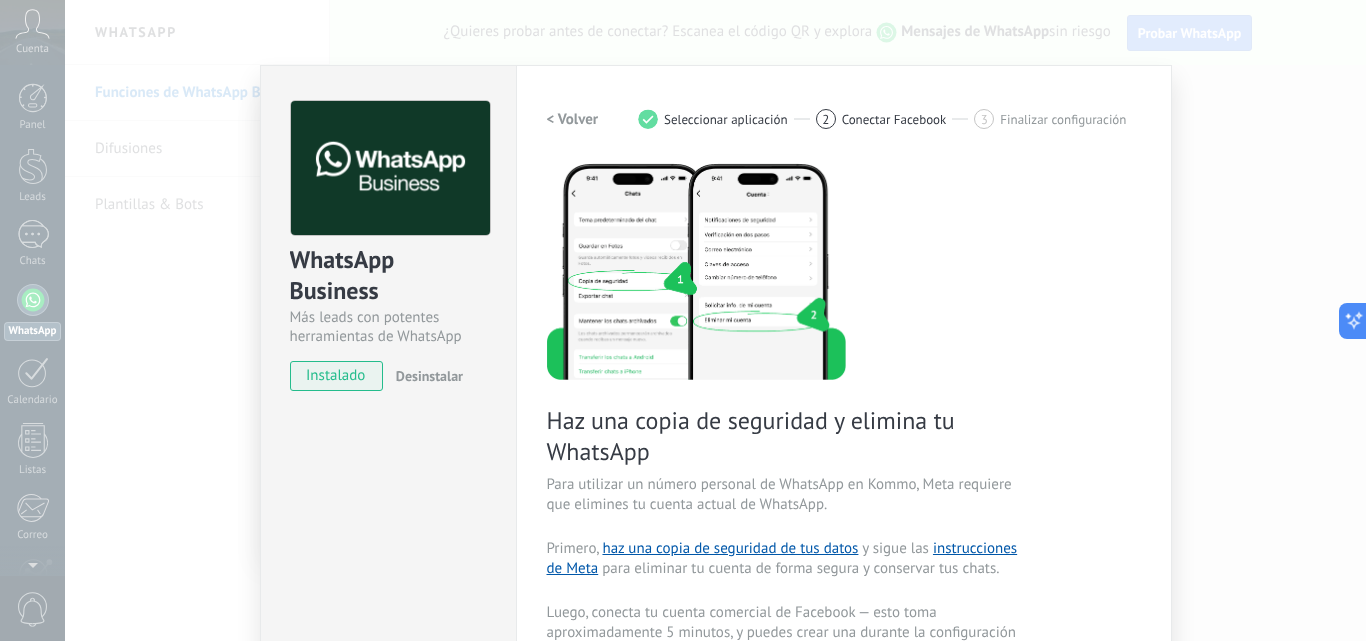 click on "WhatsApp Business Más leads con potentes herramientas de WhatsApp instalado Desinstalar ¿Quieres probar la integración primero?   Escanea el código QR   para ver cómo funciona. Configuraciones Autorizaciones This tab logs the users who have granted integration access to this account. If you want to to remove a user's ability to send requests to the account on behalf of this integration, you can revoke access. If access is revoked from all users, the integration will stop working. This app is installed, but no one has given it access yet. WhatsApp Cloud API más _:   Guardar  < Volver 1 Seleccionar aplicación 2 Conectar Facebook   3 Finalizar configuración Haz una copia de seguridad y elimina tu WhatsApp Para utilizar un número personal de WhatsApp en Kommo, Meta requiere que elimines tu cuenta actual de WhatsApp. Primero,    haz una copia de seguridad de tus datos    y sigue las    instrucciones de Meta    para eliminar tu cuenta de forma segura y conservar tus chats. Continuar con Facebook" at bounding box center [715, 320] 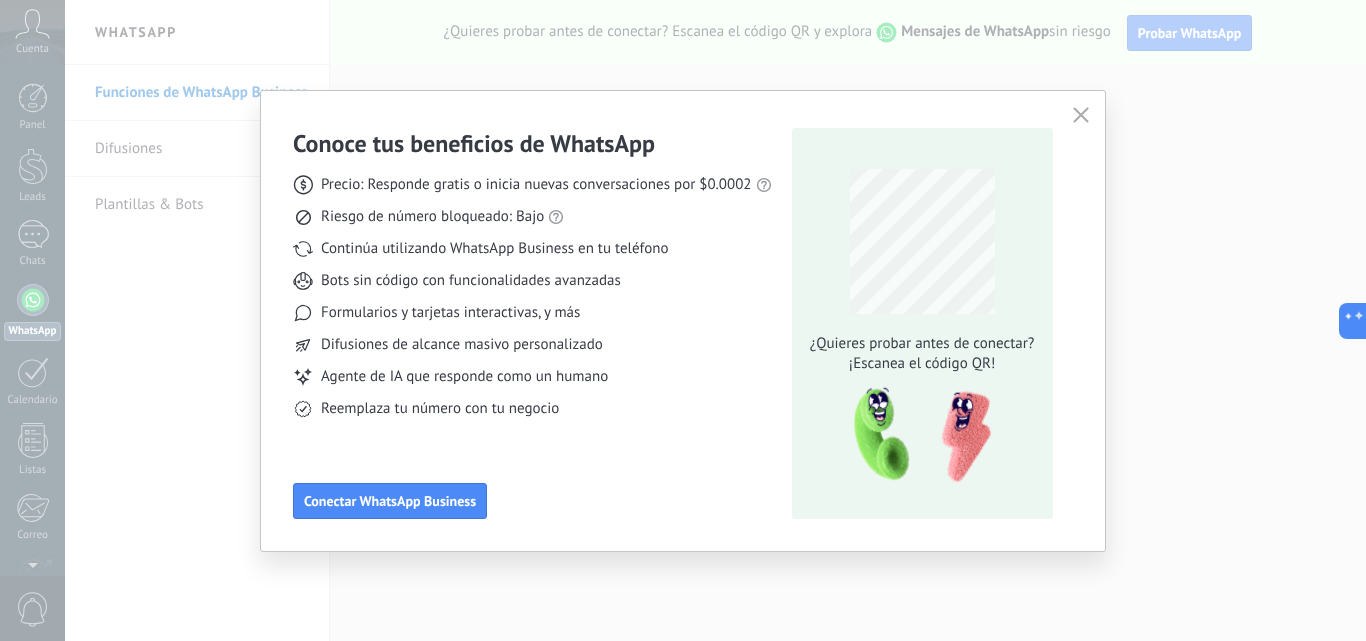 click on "Conoce tus beneficios de WhatsApp Precio: Responde gratis o inicia nuevas conversaciones por $0.0002 Riesgo de número bloqueado: Bajo Continúa utilizando WhatsApp Business en tu teléfono Bots sin código con funcionalidades avanzadas Formularios y tarjetas interactivas, y más Difusiones de alcance masivo personalizado Agente de IA que responde como un humano Reemplaza tu número con tu negocio Conectar WhatsApp Business ¿Quieres probar antes de conectar? ¡Escanea el código QR!" at bounding box center (683, 320) 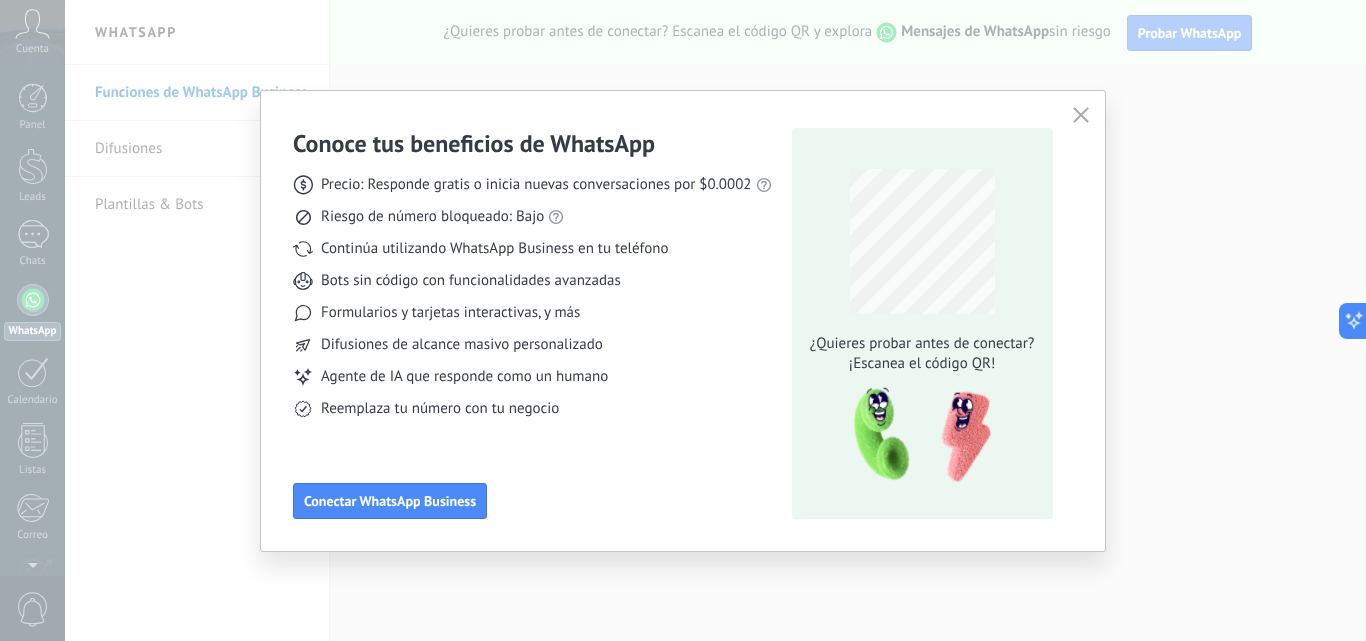 click at bounding box center (1081, 115) 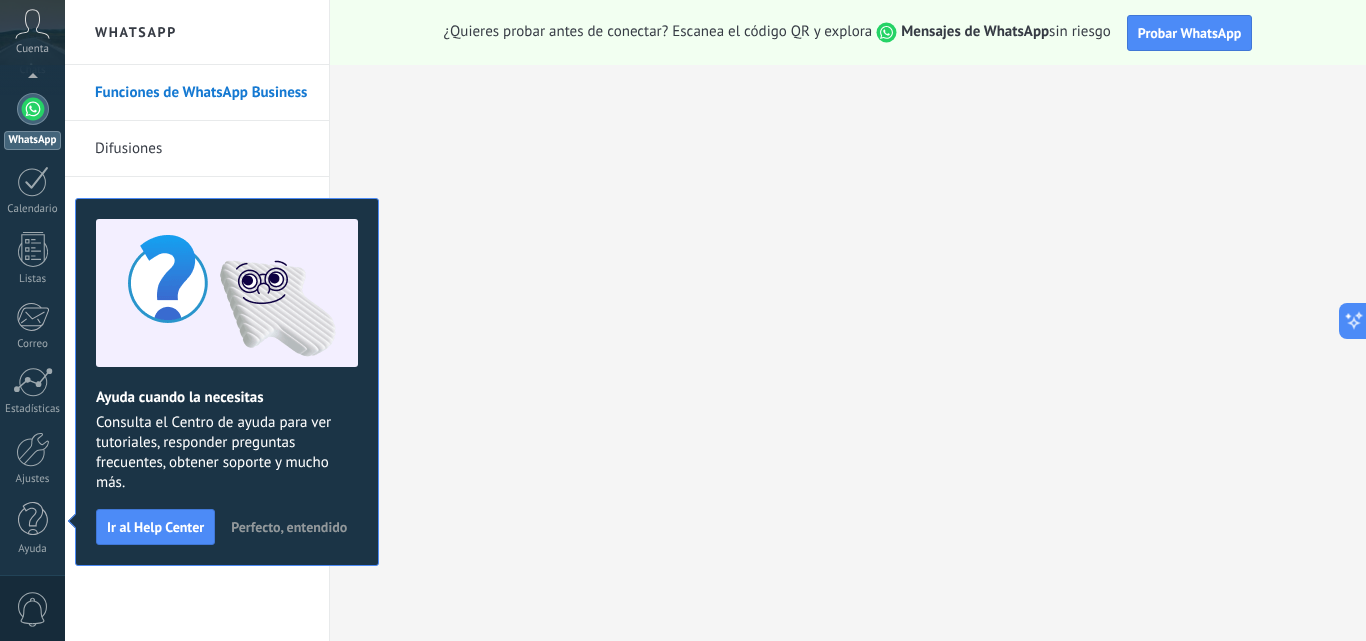 scroll, scrollTop: 0, scrollLeft: 0, axis: both 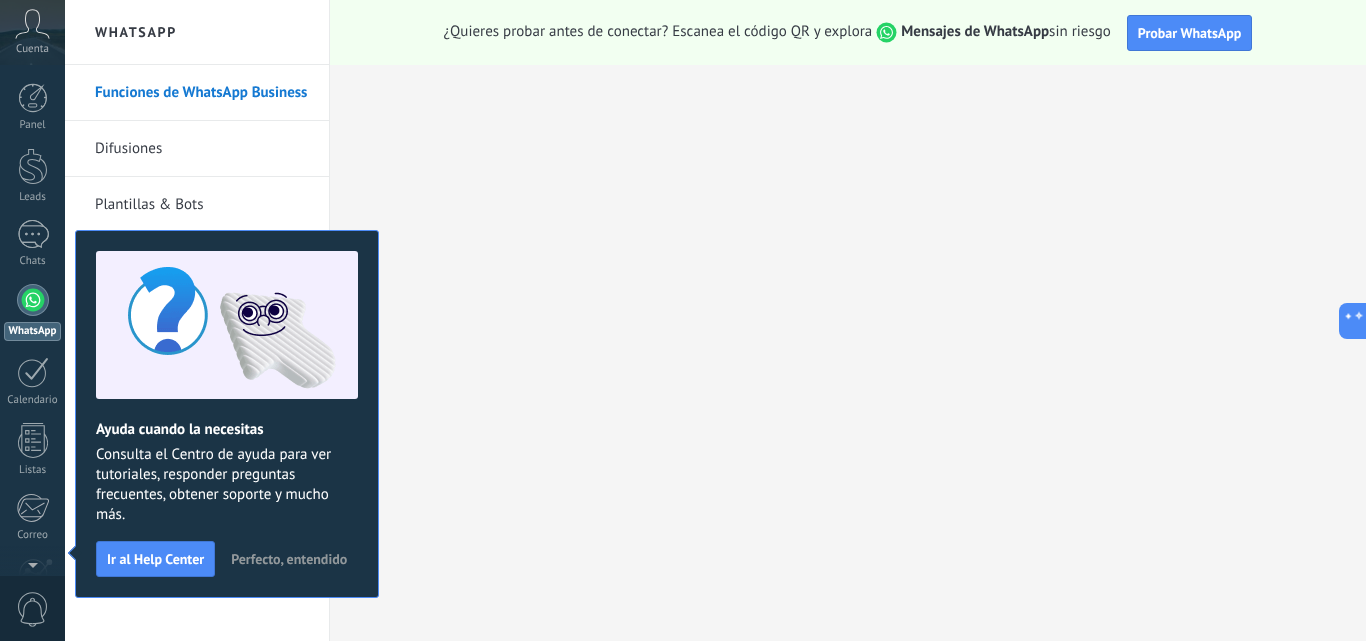 click at bounding box center (33, 300) 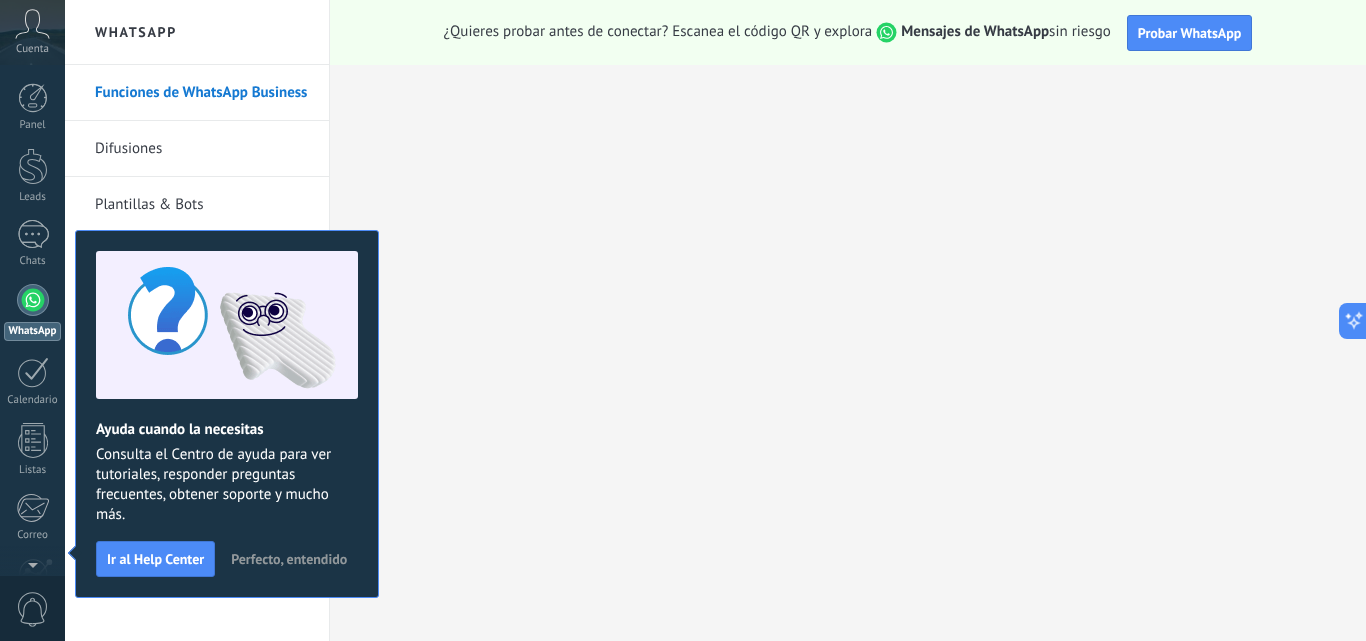click on "WhatsApp" at bounding box center [32, 331] 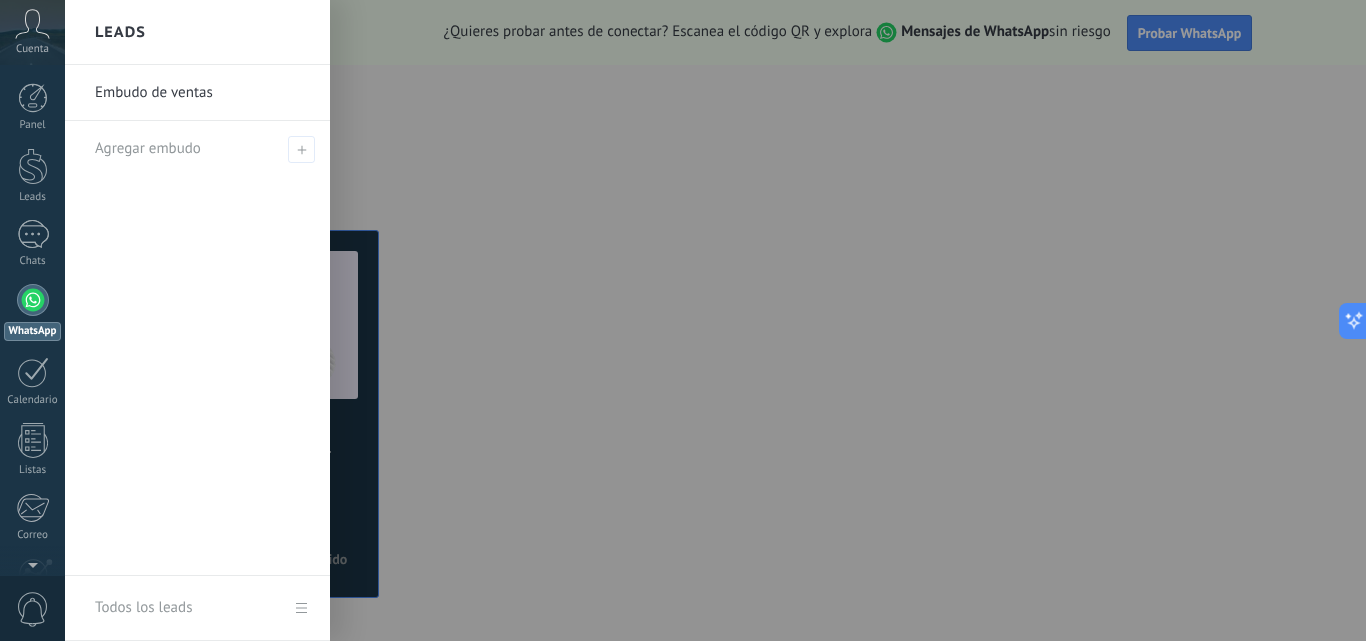 click at bounding box center [748, 320] 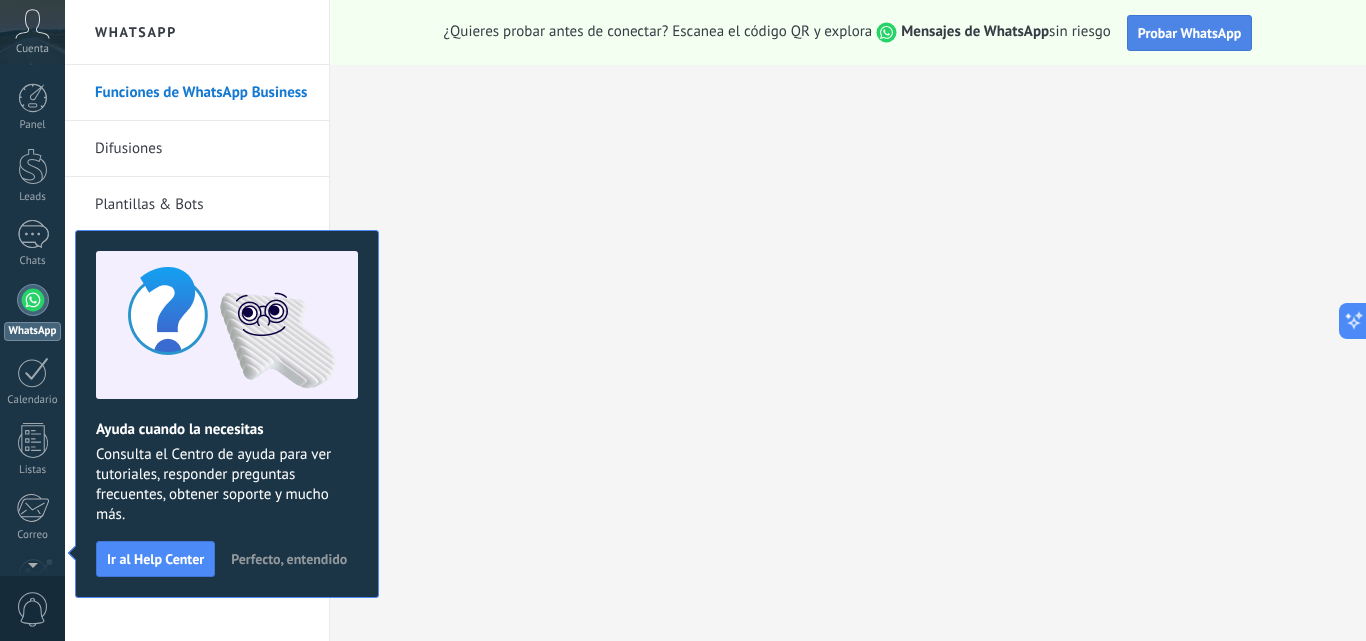 click on "Probar WhatsApp" at bounding box center (1190, 33) 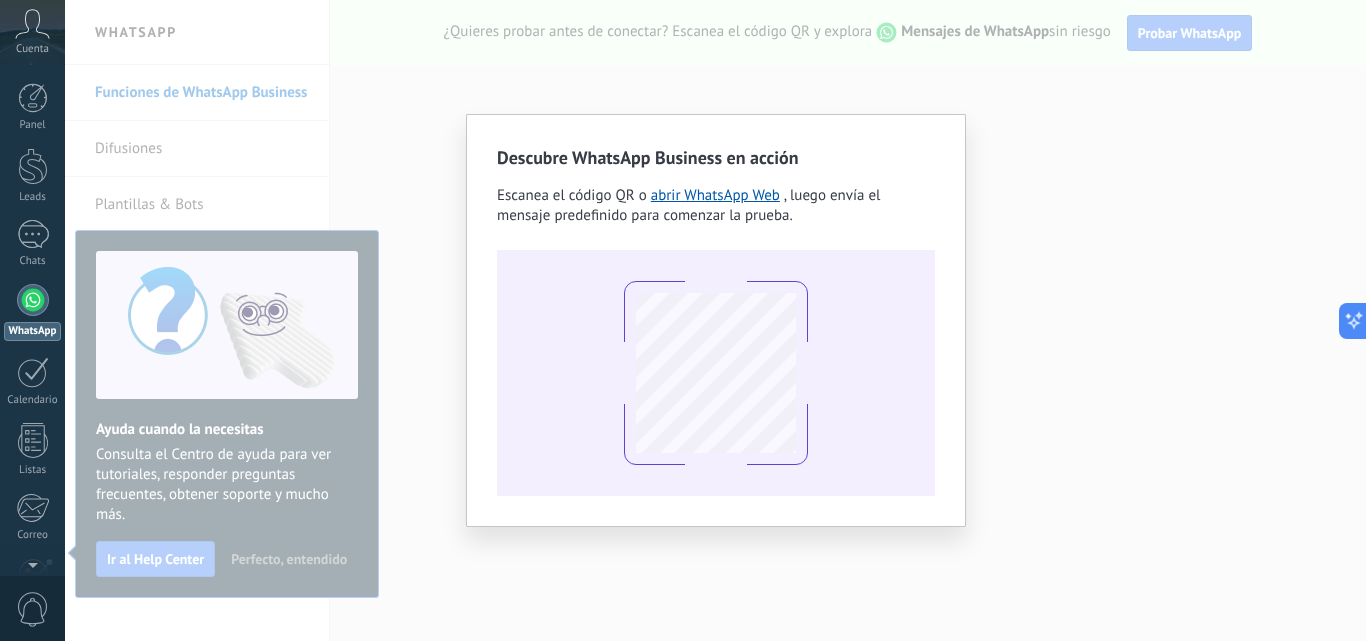 click on "Descubre WhatsApp Business en acción Escanea el código QR o   abrir WhatsApp Web   , luego envía el mensaje predefinido para comenzar la prueba." at bounding box center [715, 320] 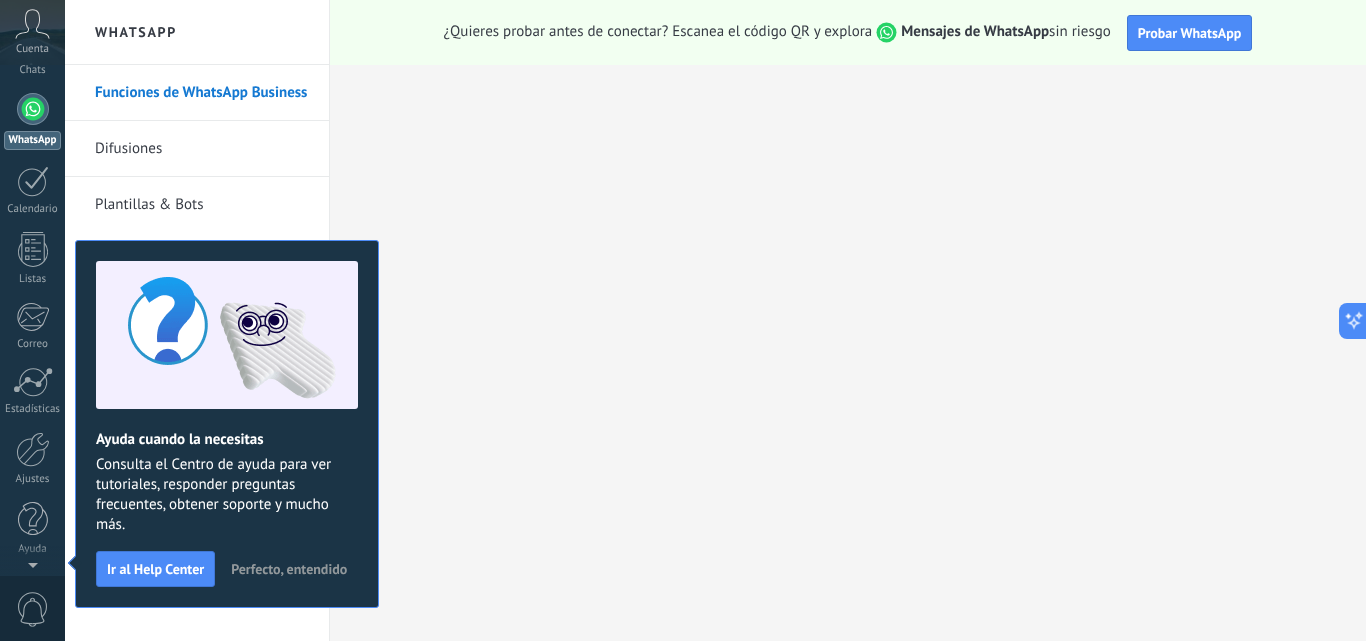 scroll, scrollTop: 0, scrollLeft: 0, axis: both 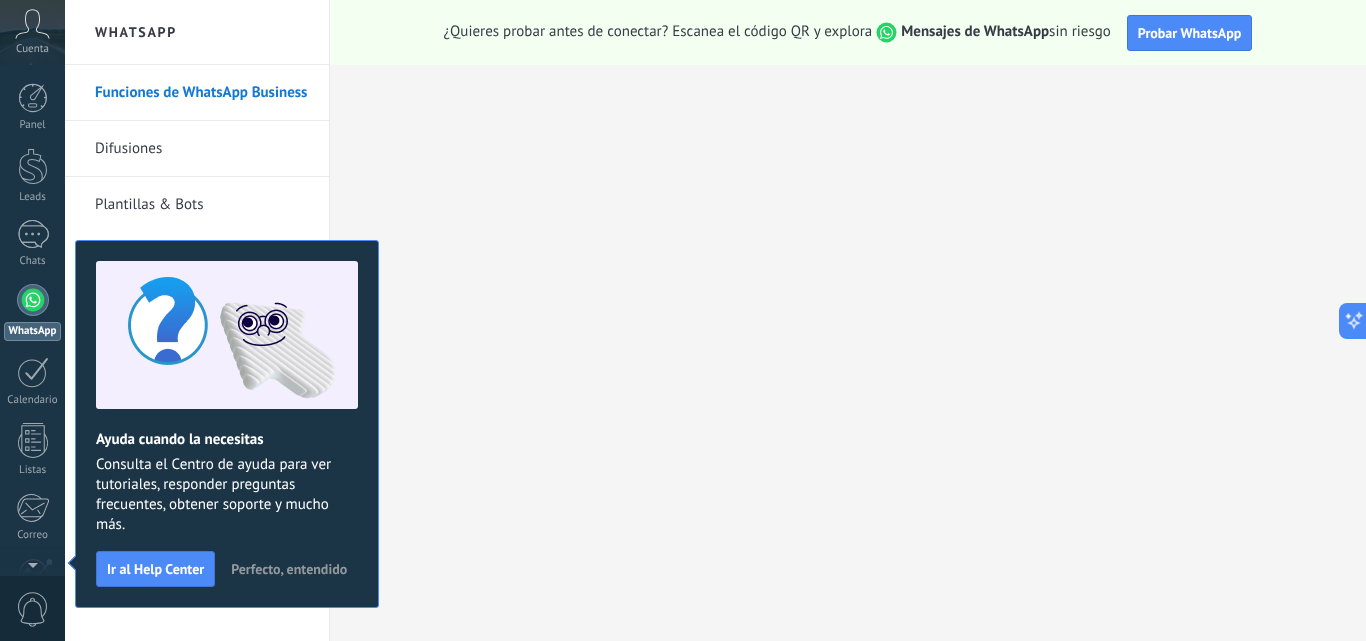 click at bounding box center (33, 23) 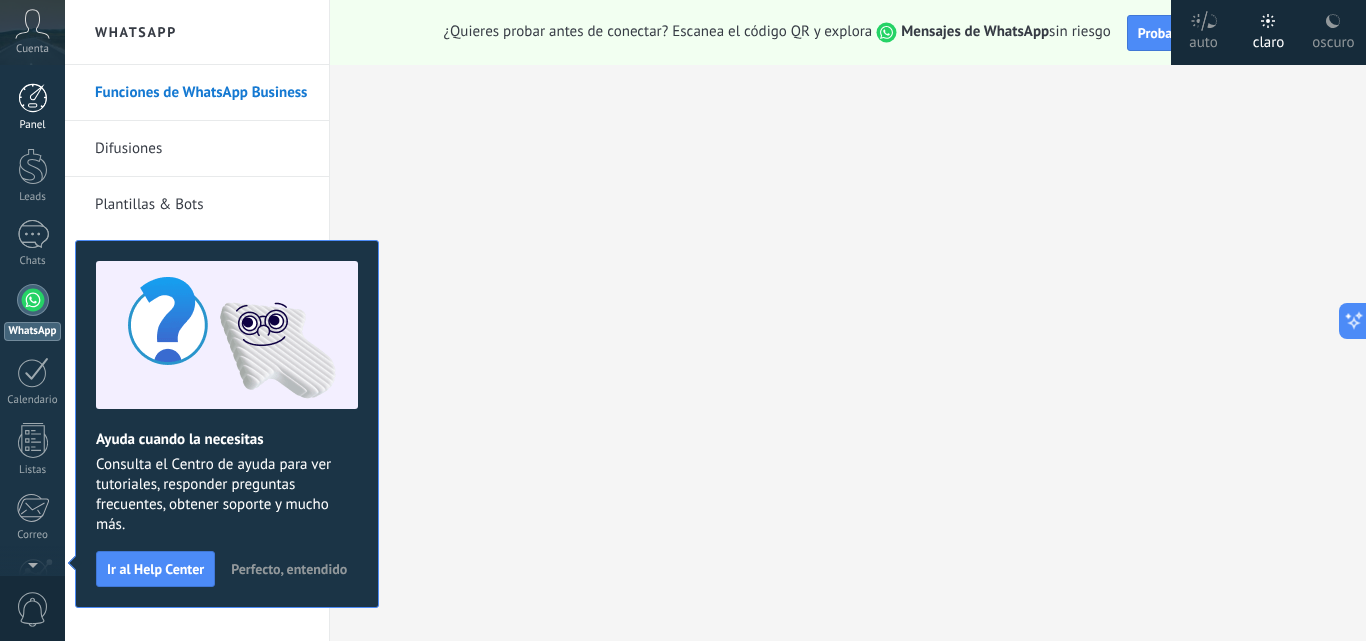 click at bounding box center (33, 98) 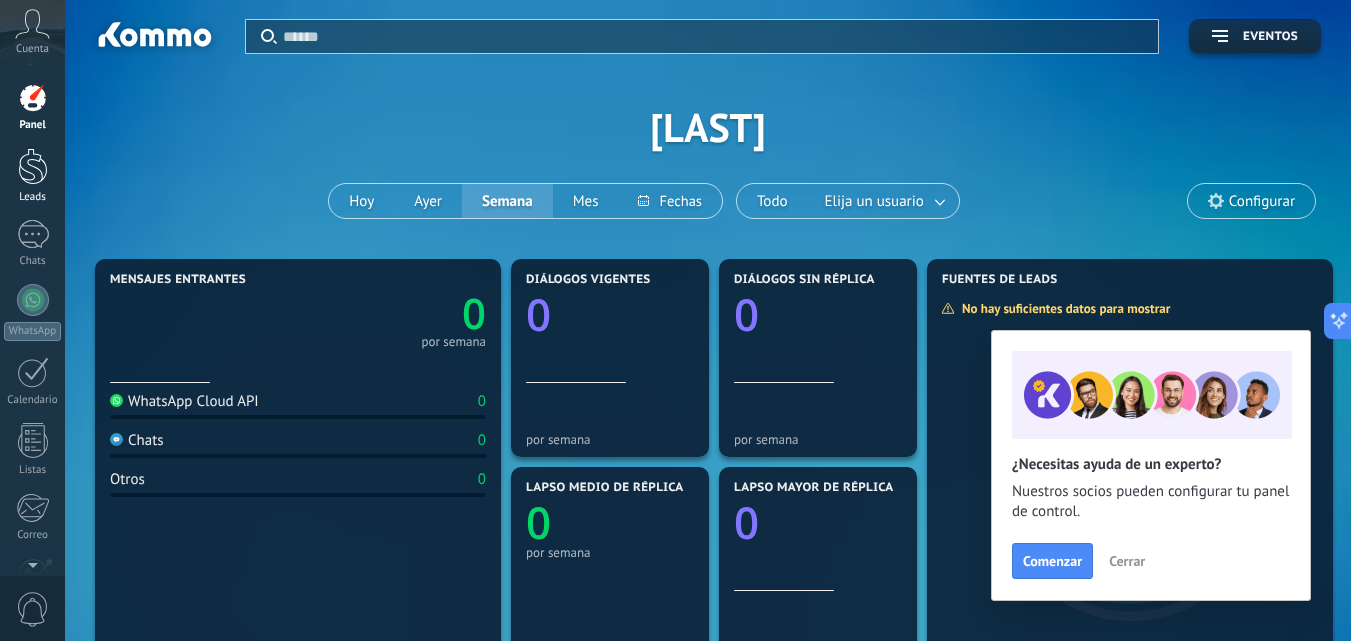 click at bounding box center (33, 166) 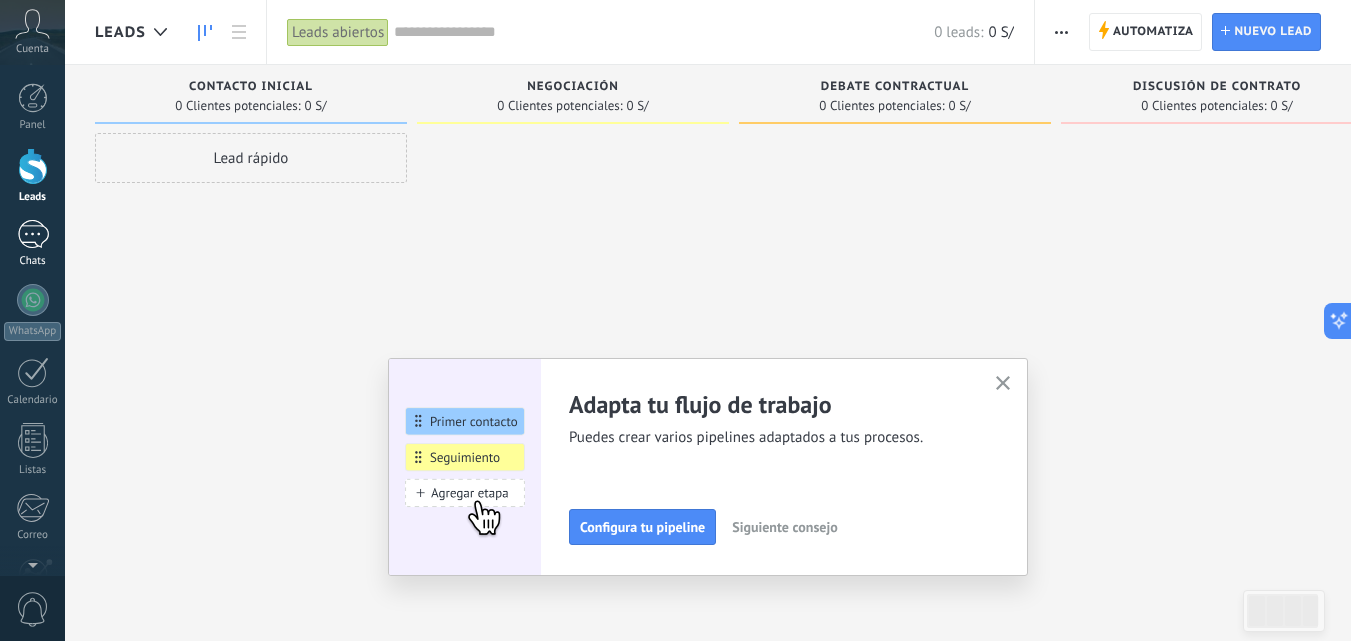 click at bounding box center [33, 234] 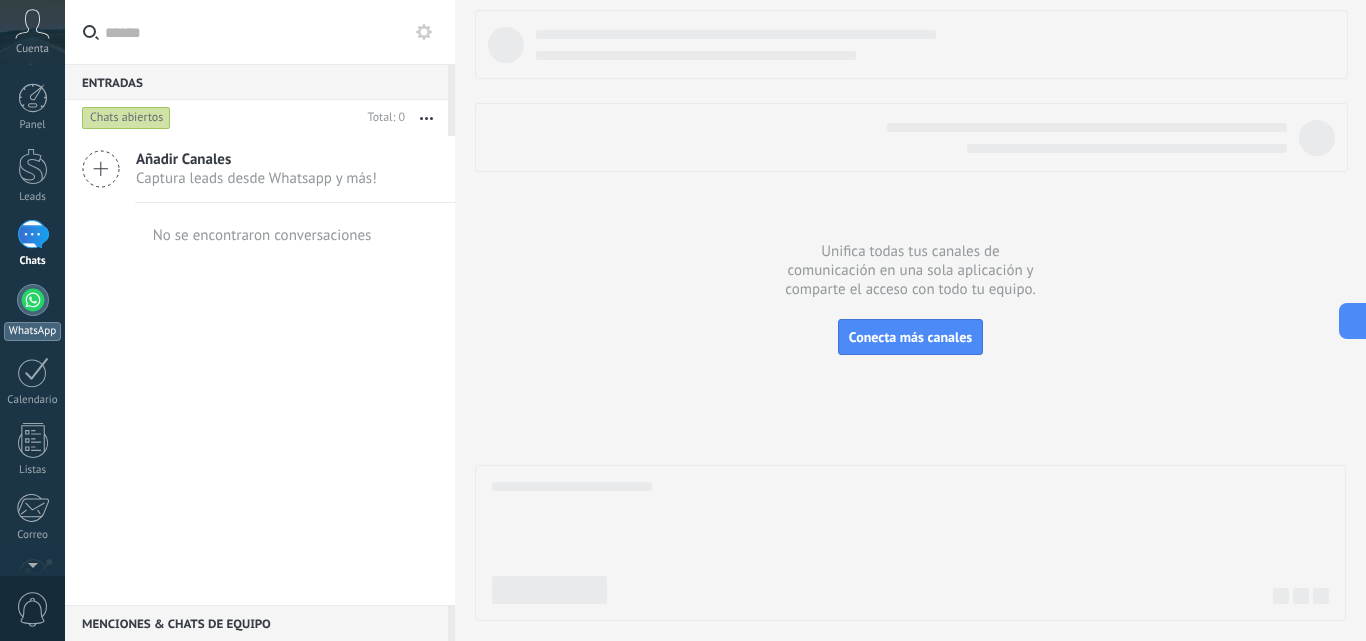 click at bounding box center (33, 300) 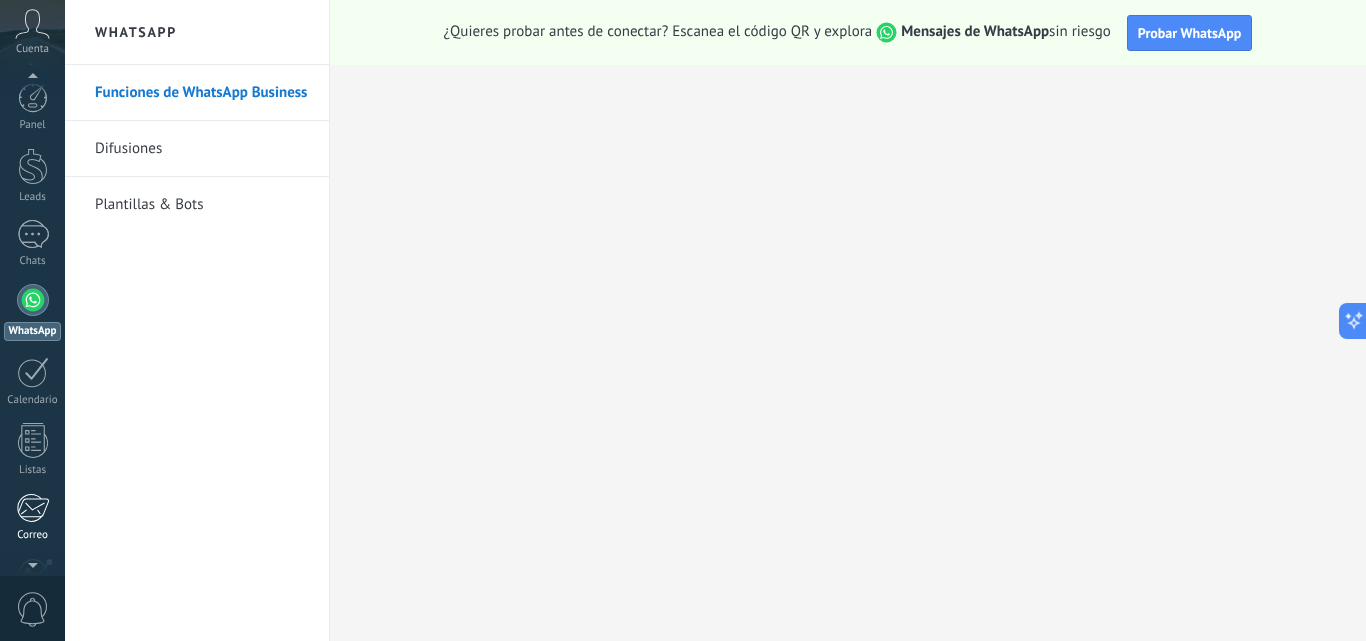 scroll, scrollTop: 27, scrollLeft: 0, axis: vertical 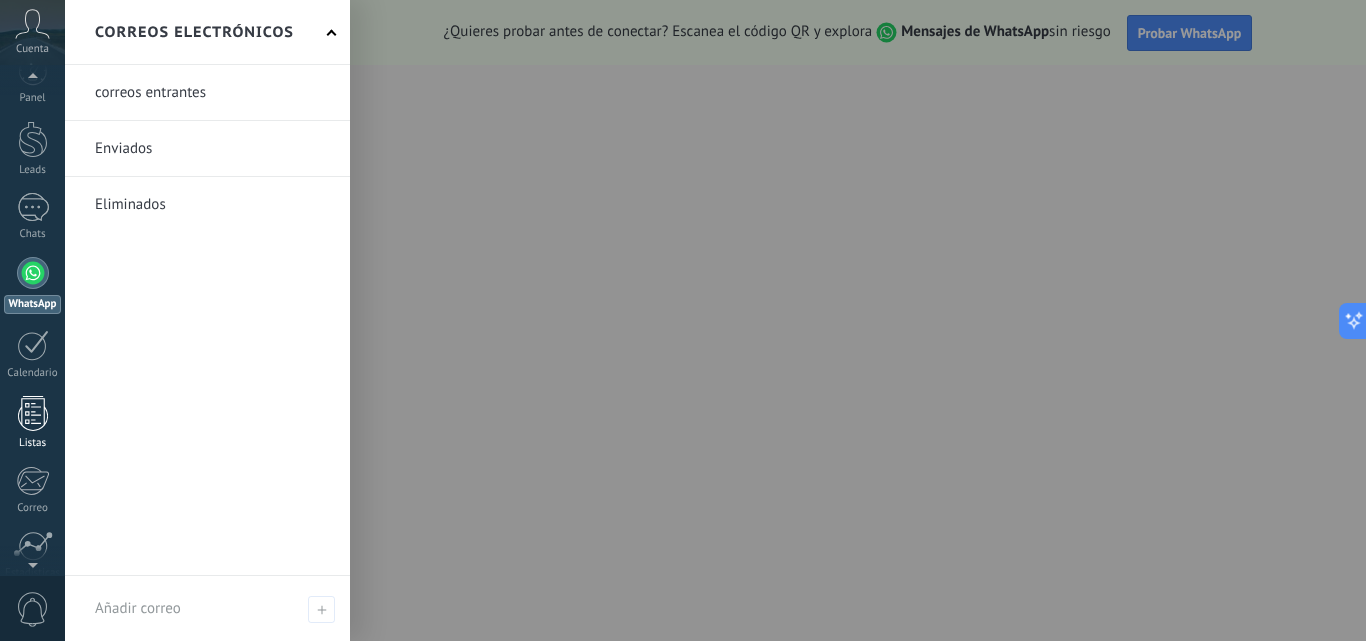 click at bounding box center [33, 413] 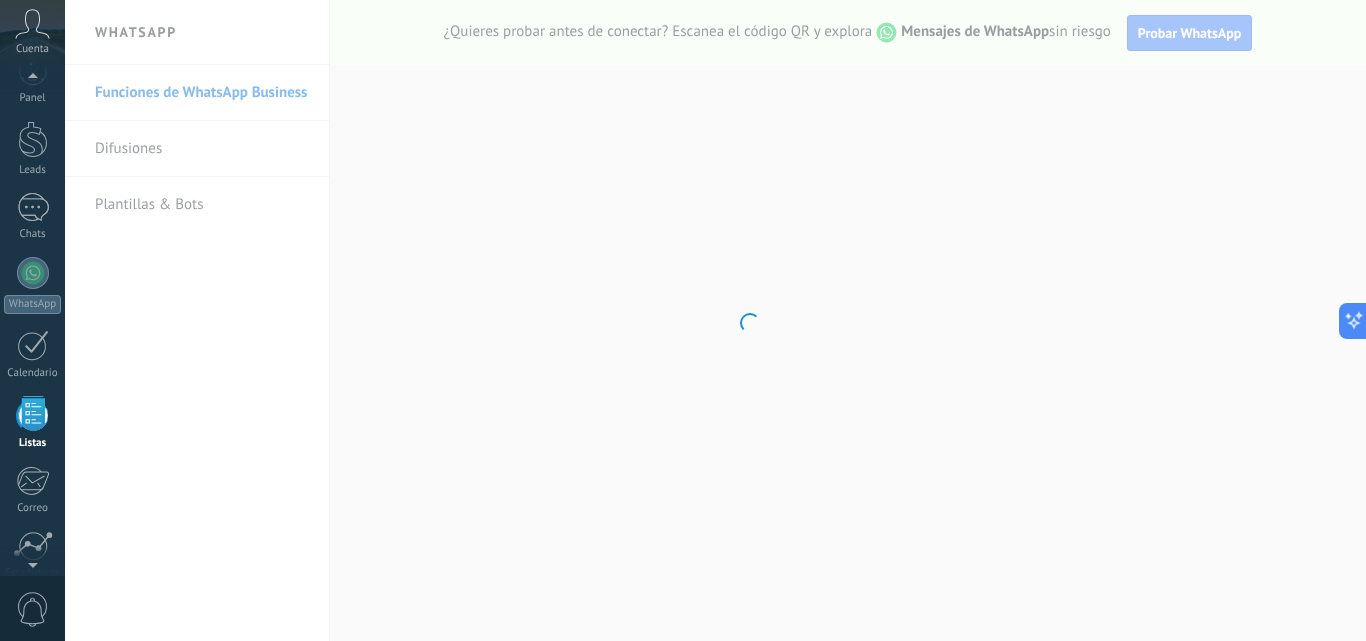scroll, scrollTop: 124, scrollLeft: 0, axis: vertical 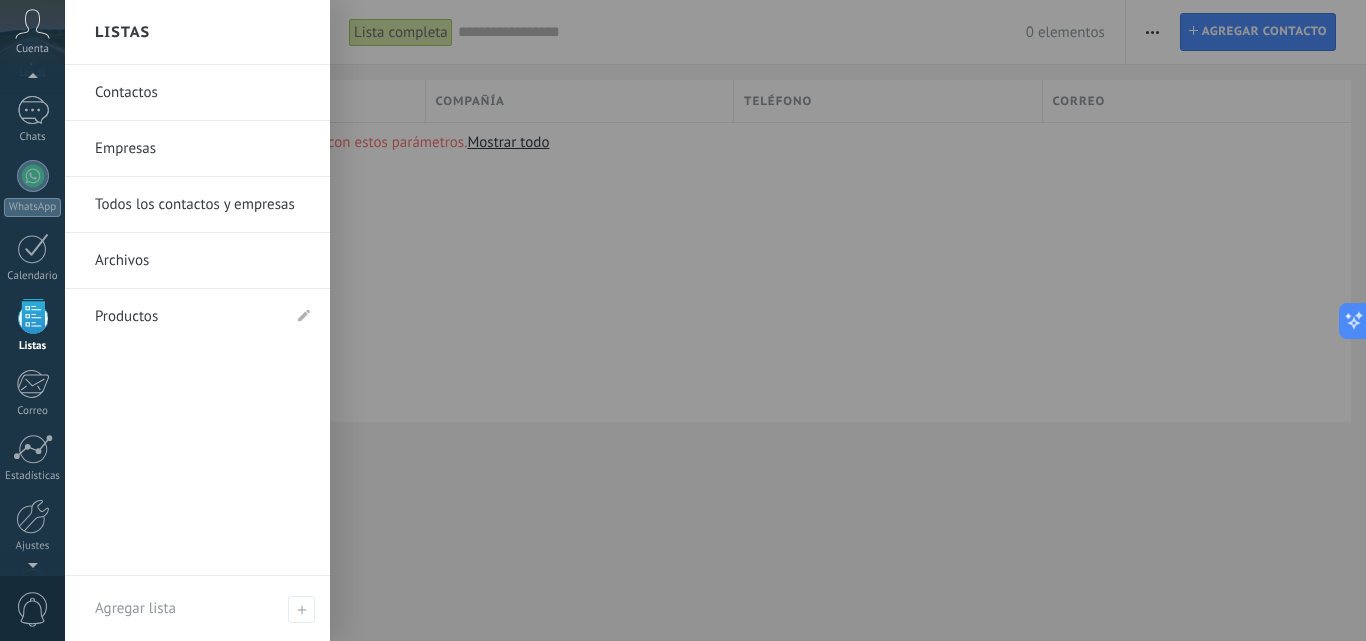 click at bounding box center [33, 316] 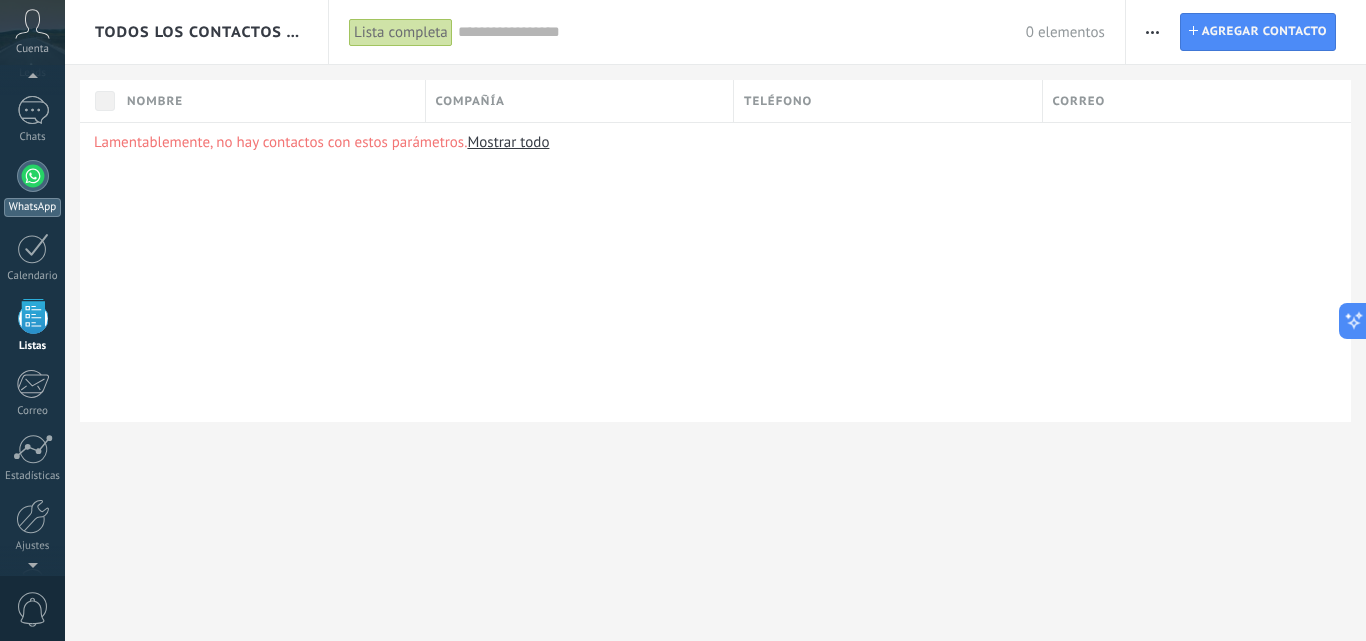 click at bounding box center [33, 176] 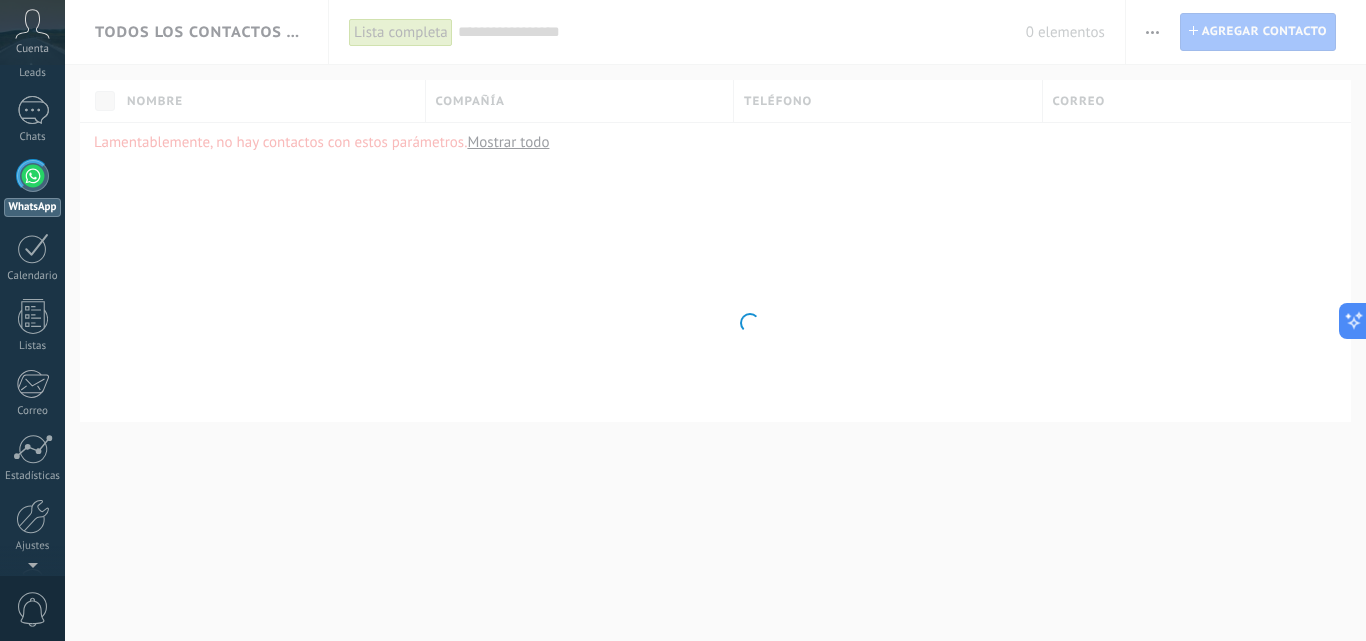 scroll, scrollTop: 0, scrollLeft: 0, axis: both 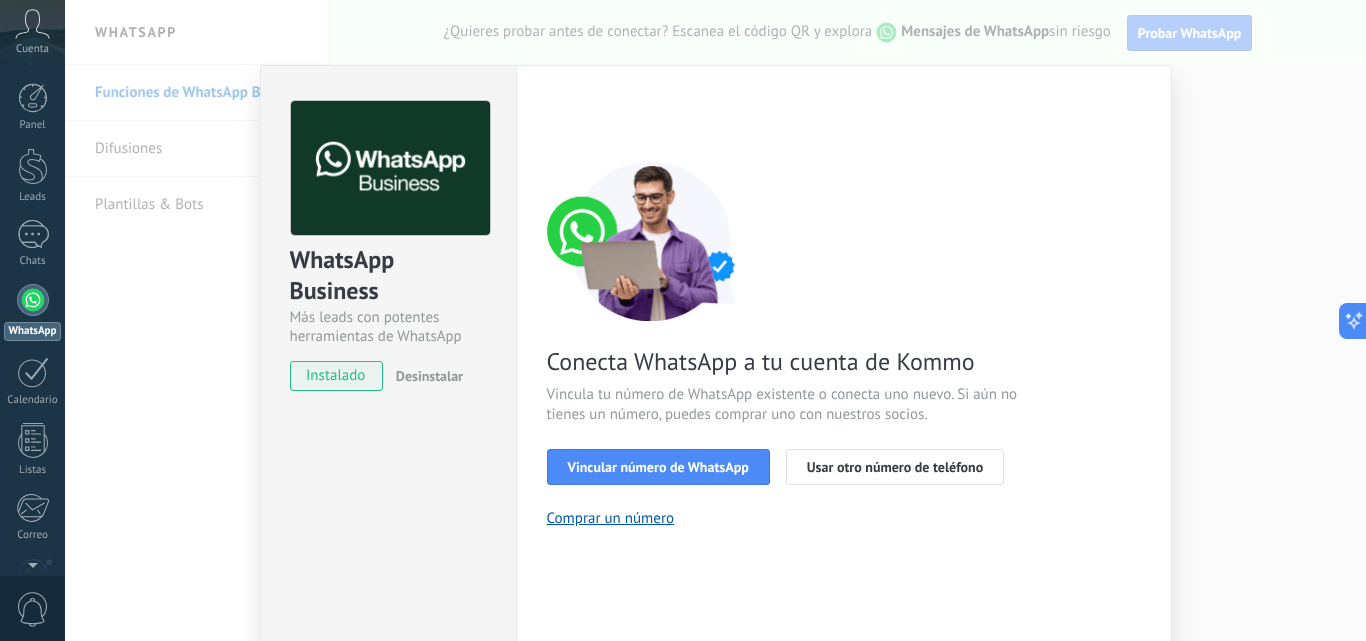 click on "instalado" at bounding box center (336, 376) 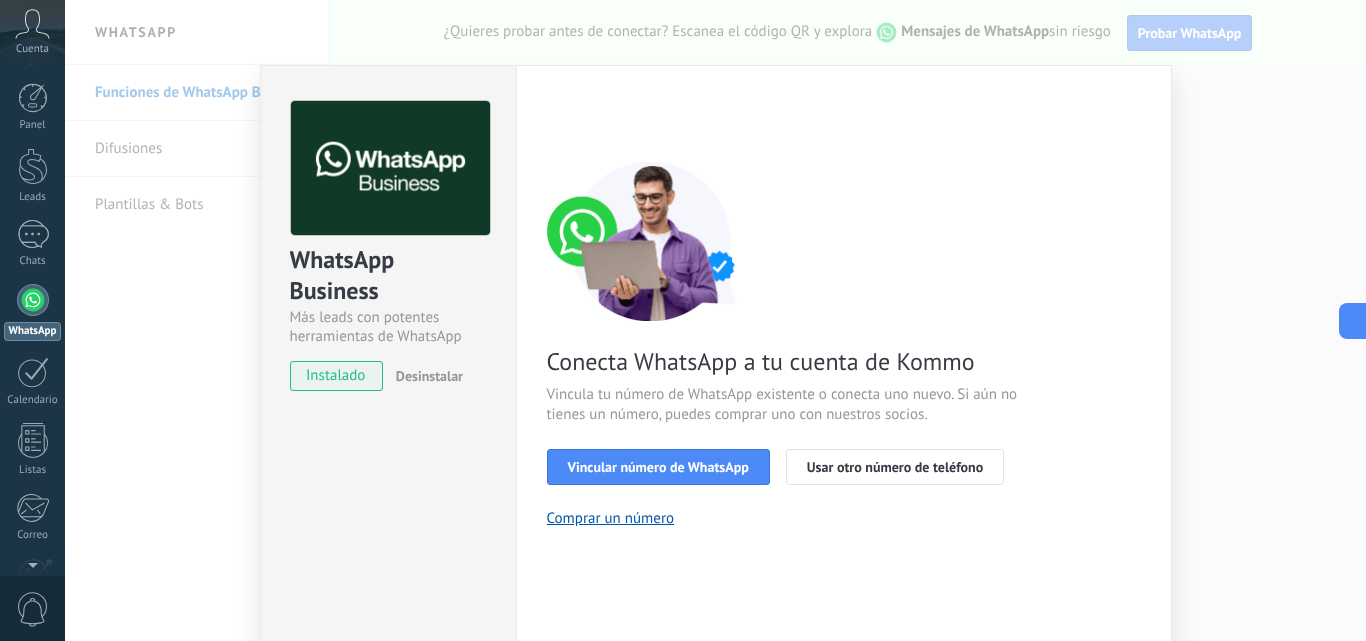 scroll, scrollTop: 189, scrollLeft: 0, axis: vertical 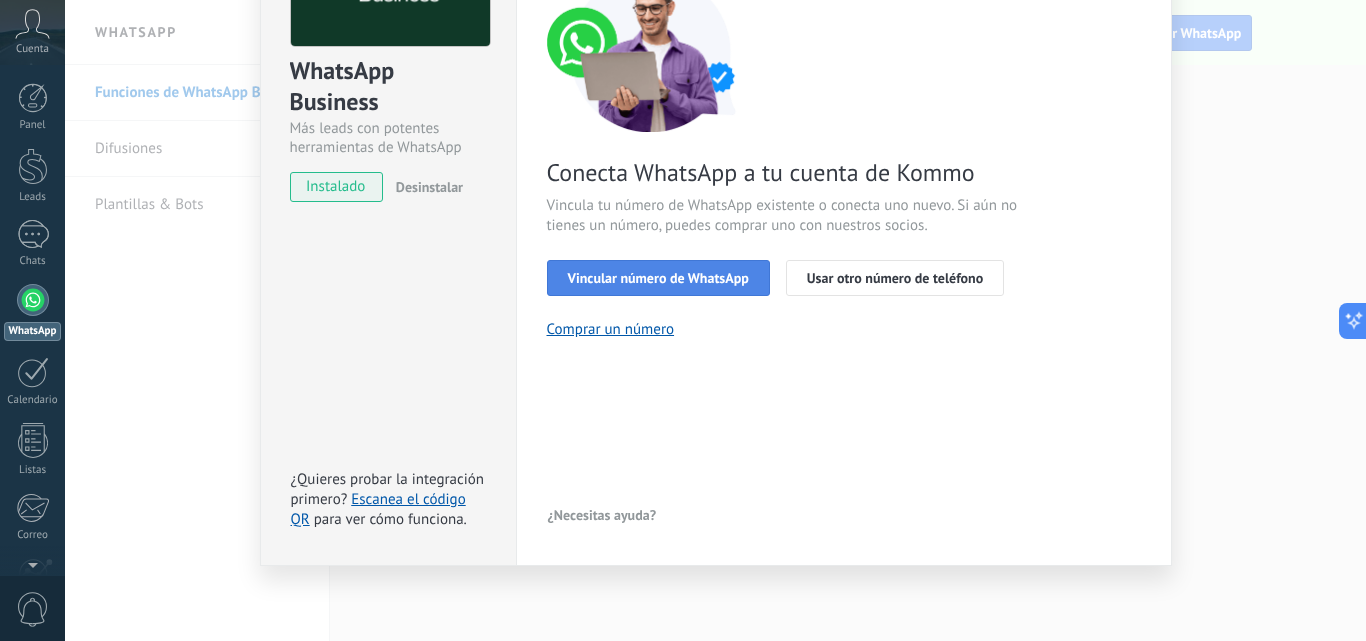 click on "Vincular número de WhatsApp" at bounding box center (658, 278) 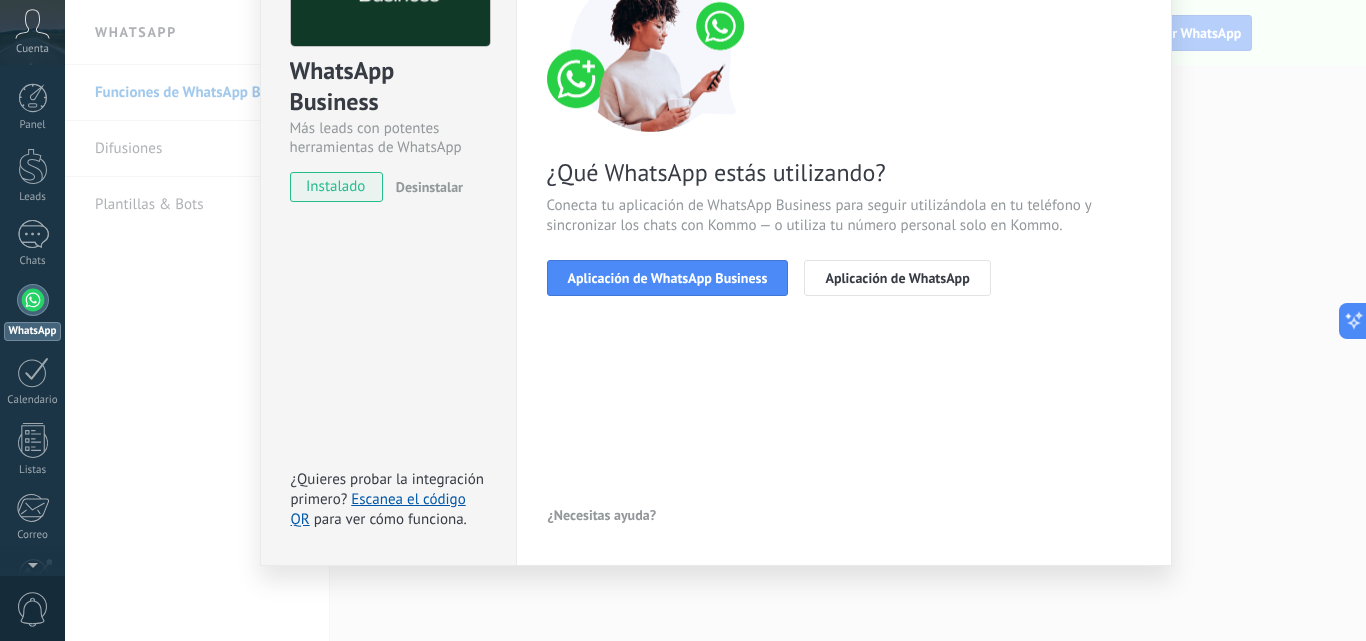 click on "Aplicación de WhatsApp Business" at bounding box center [668, 278] 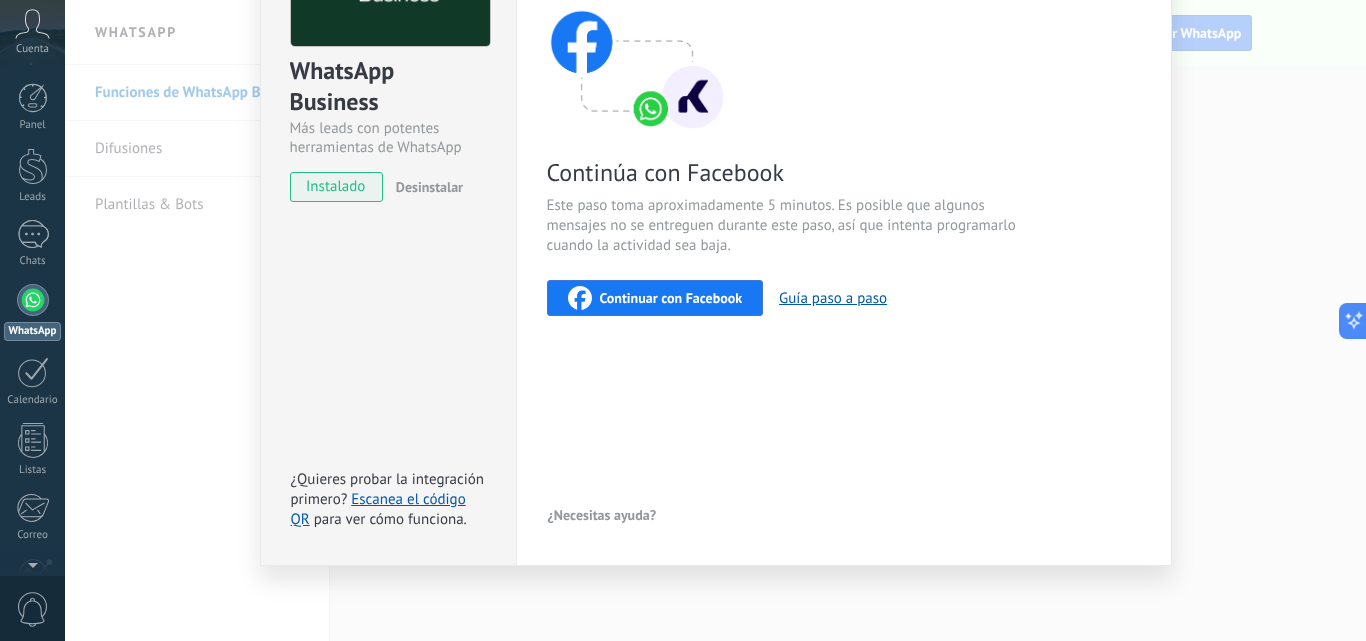 click on "Continúa con Facebook Este paso toma aproximadamente 5 minutos. Es posible que algunos mensajes no se entreguen durante este paso, así que intenta programarlo cuando la actividad sea baja. Continuar con Facebook Guía paso a paso" at bounding box center [844, 144] 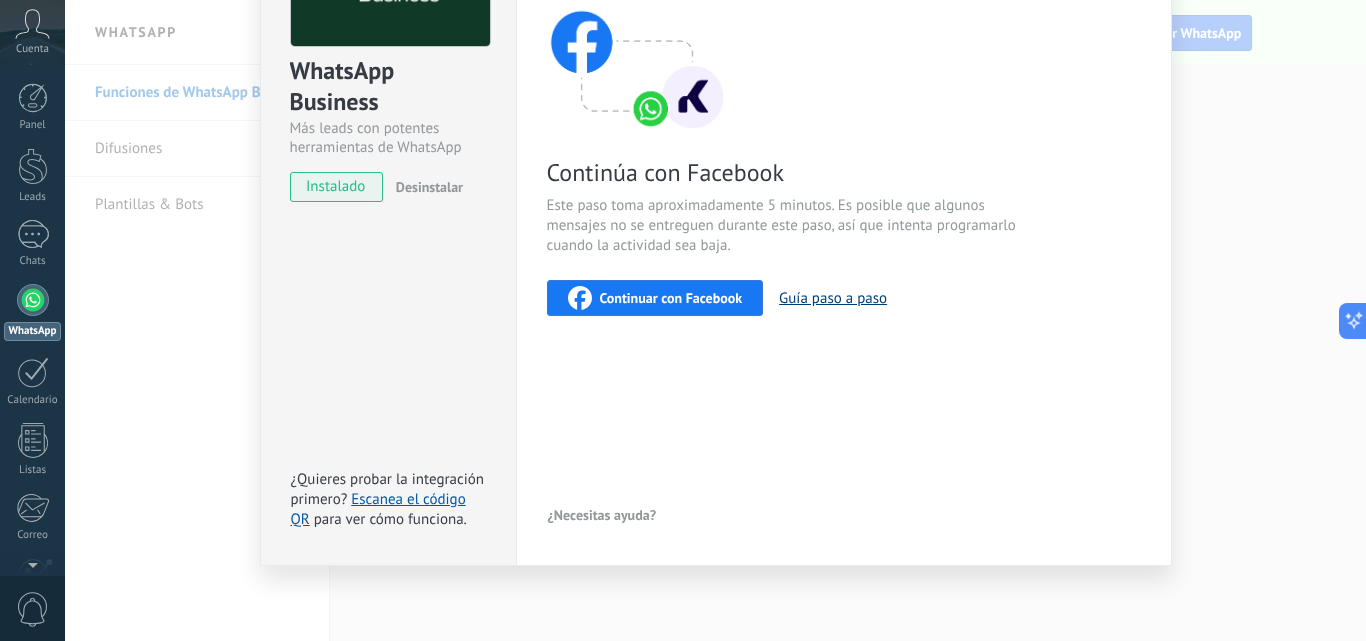 click on "Guía paso a paso" at bounding box center (833, 298) 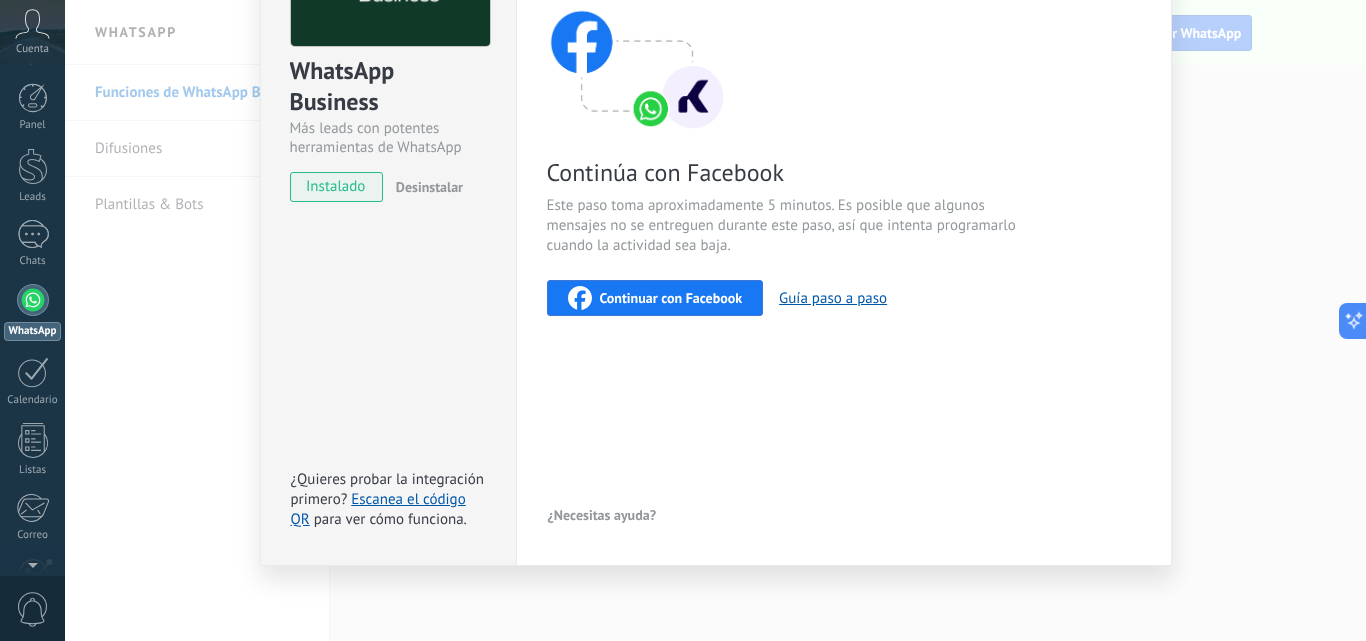 click on "WhatsApp Business Más leads con potentes herramientas de WhatsApp instalado Desinstalar ¿Quieres probar la integración primero?   Escanea el código QR   para ver cómo funciona." at bounding box center [388, 221] 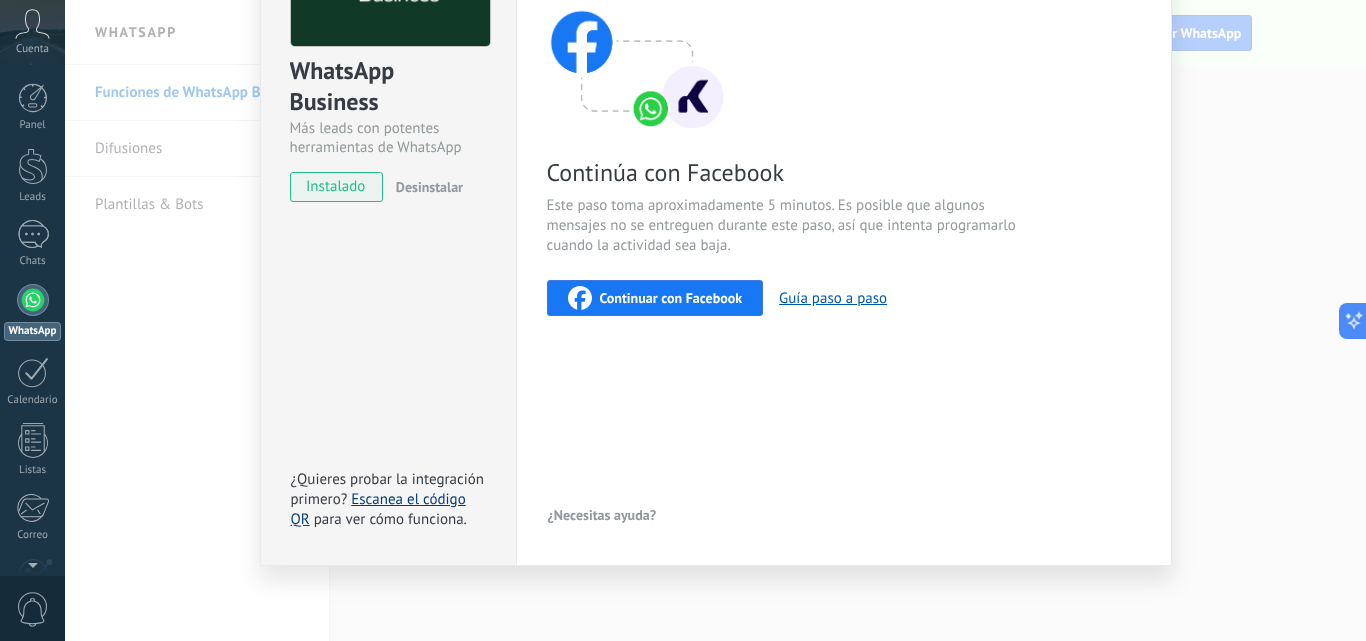 click on "Escanea el código QR" at bounding box center (378, 509) 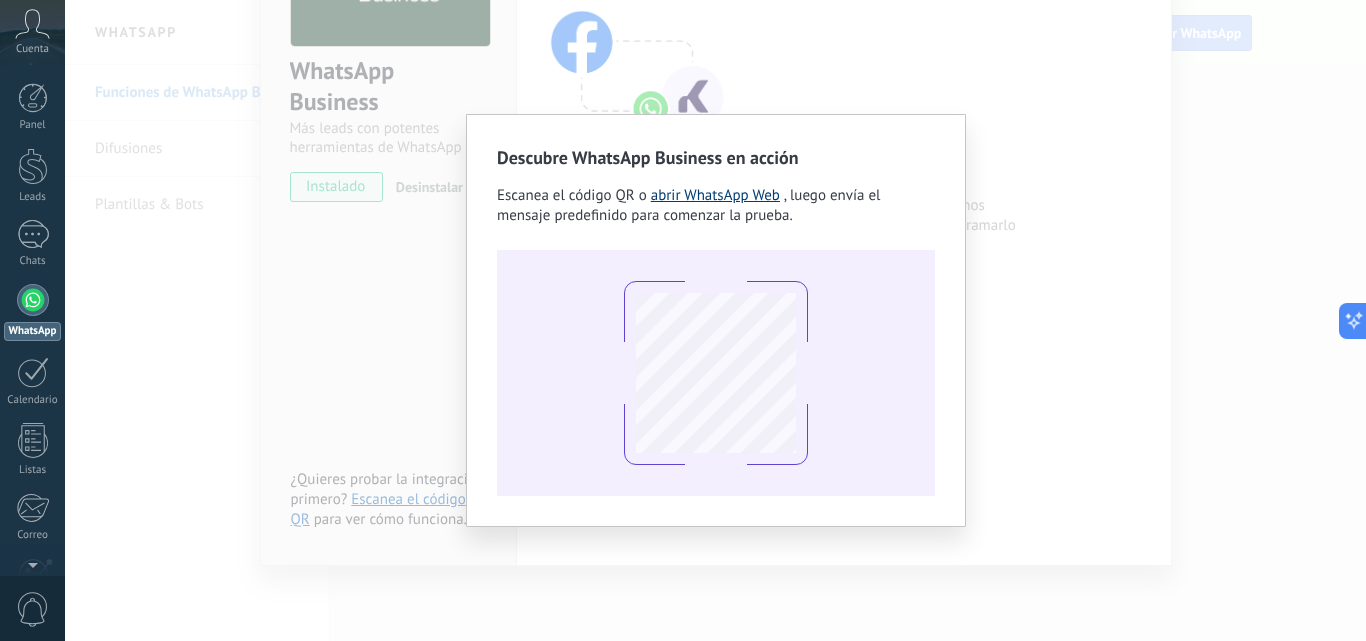 click on "abrir WhatsApp Web" at bounding box center [715, 195] 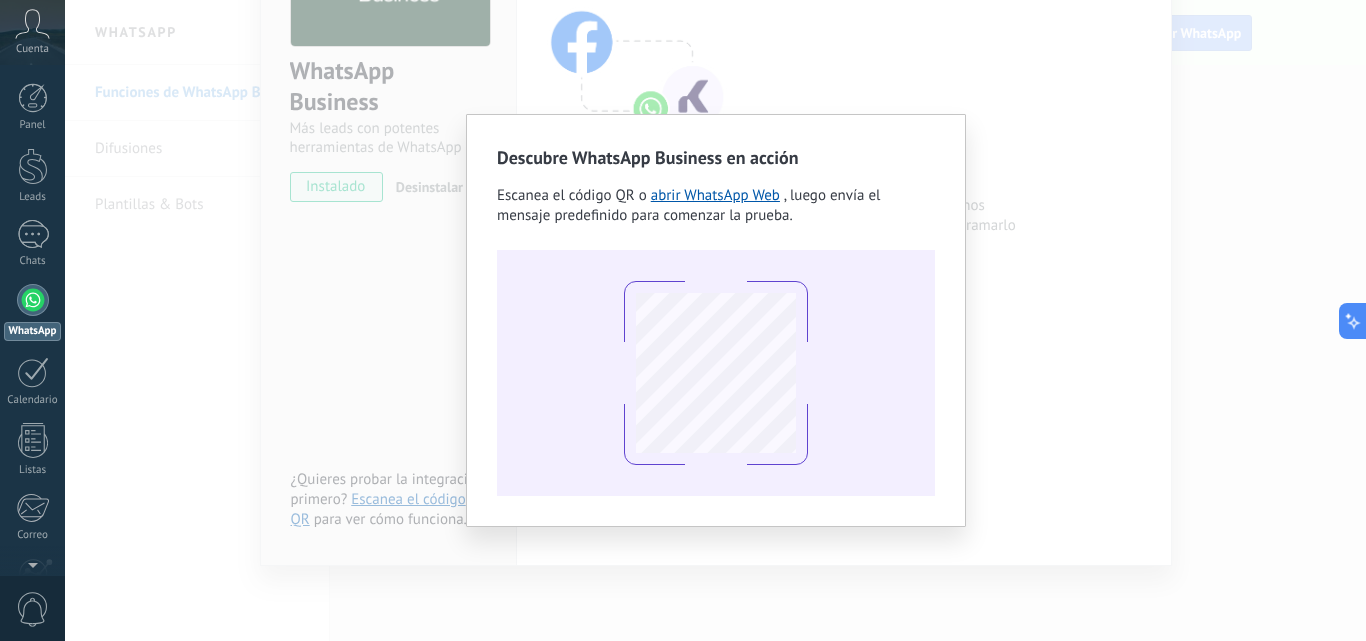 click on "Descubre WhatsApp Business en acción Escanea el código QR o   abrir WhatsApp Web   , luego envía el mensaje predefinido para comenzar la prueba." at bounding box center [715, 320] 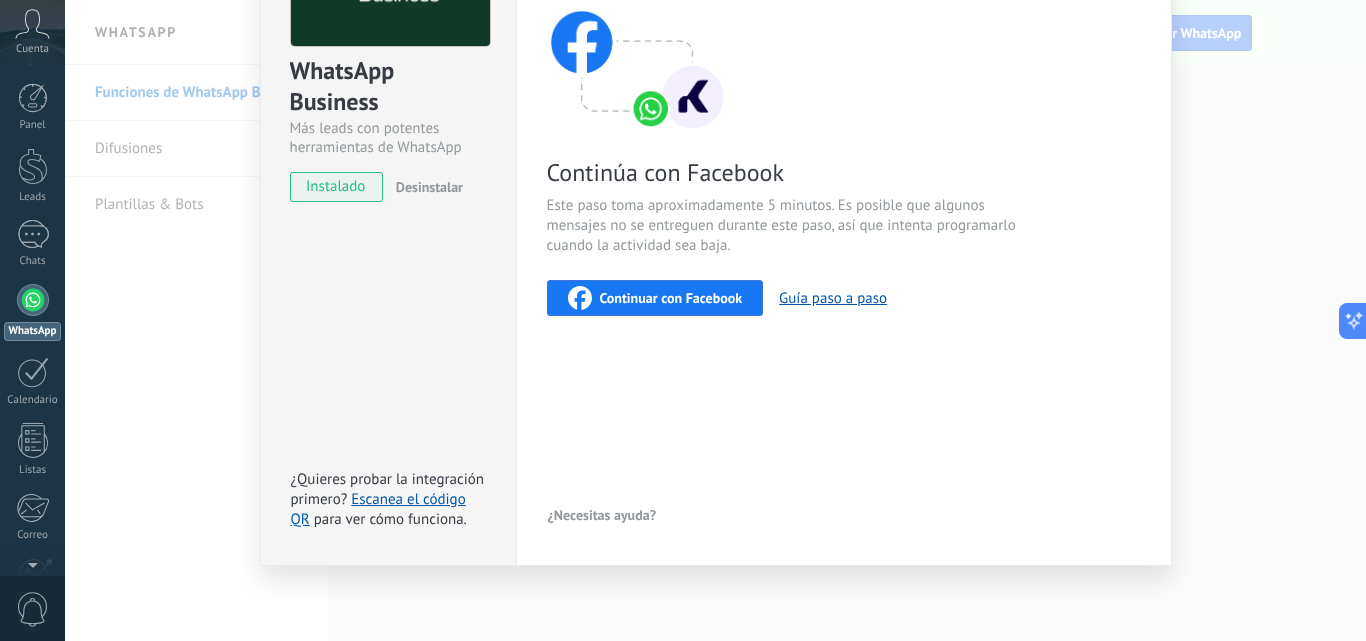 click on "WhatsApp Business Más leads con potentes herramientas de WhatsApp instalado Desinstalar ¿Quieres probar la integración primero?   Escanea el código QR   para ver cómo funciona. Configuraciones Autorizaciones This tab logs the users who have granted integration access to this account. If you want to to remove a user's ability to send requests to the account on behalf of this integration, you can revoke access. If access is revoked from all users, the integration will stop working. This app is installed, but no one has given it access yet. WhatsApp Cloud API más _:  Guardar < Volver 1 Seleccionar aplicación 2 Conectar Facebook  3 Finalizar configuración Continúa con Facebook Este paso toma aproximadamente 5 minutos. Es posible que algunos mensajes no se entreguen durante este paso, así que intenta programarlo cuando la actividad sea baja. Continuar con Facebook Guía paso a paso ¿Necesitas ayuda?" at bounding box center [715, 320] 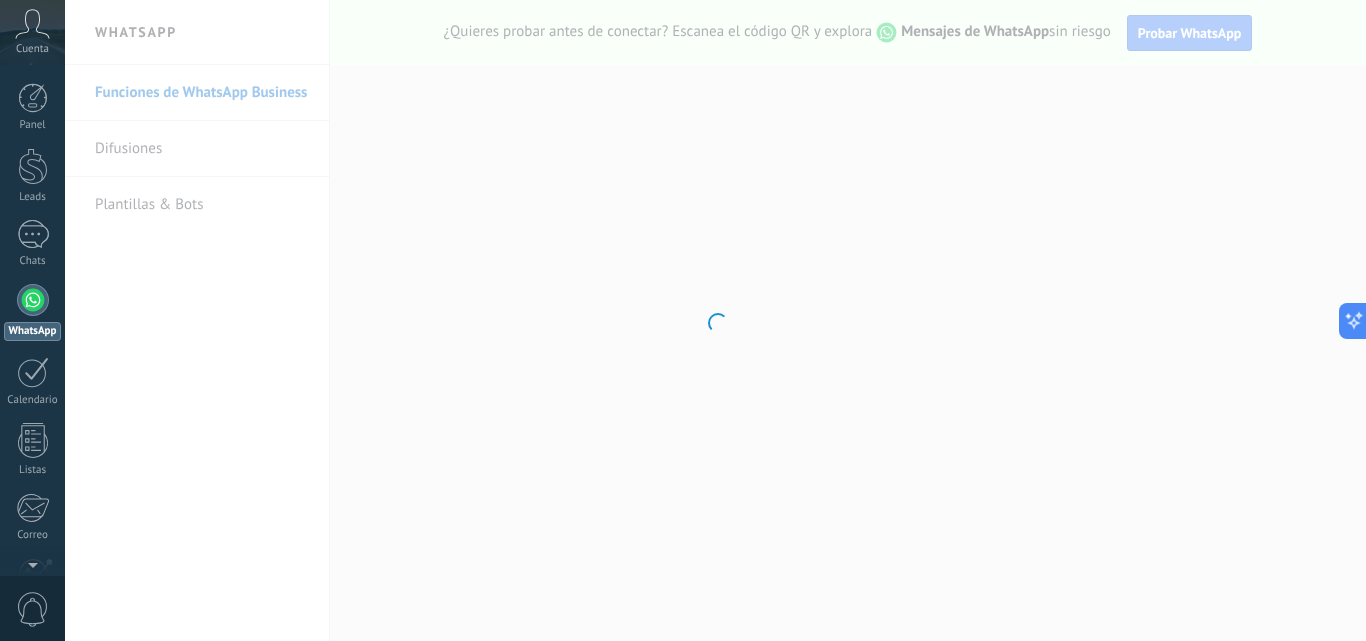 click at bounding box center [715, 320] 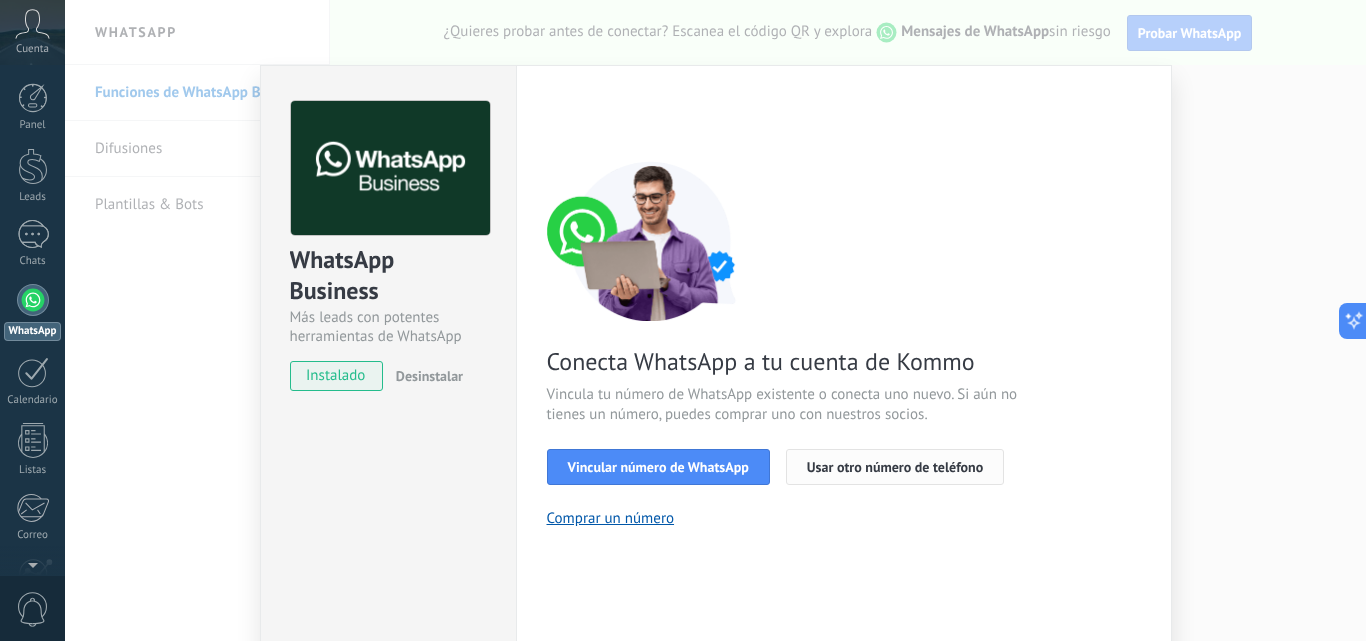 click on "Usar otro número de teléfono" at bounding box center (895, 467) 